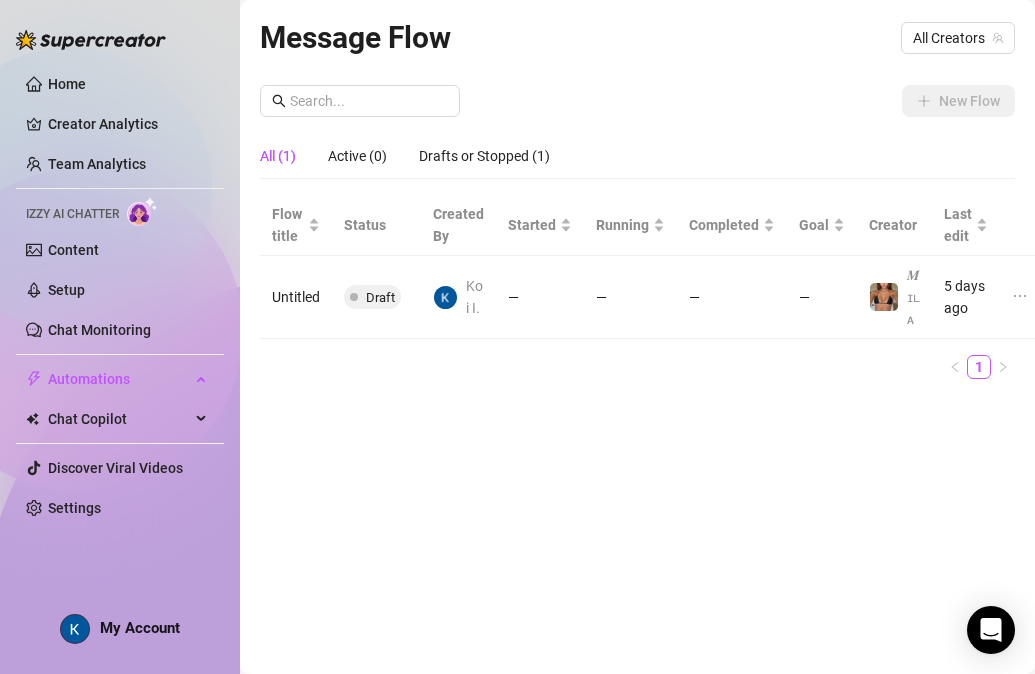 scroll, scrollTop: 0, scrollLeft: 0, axis: both 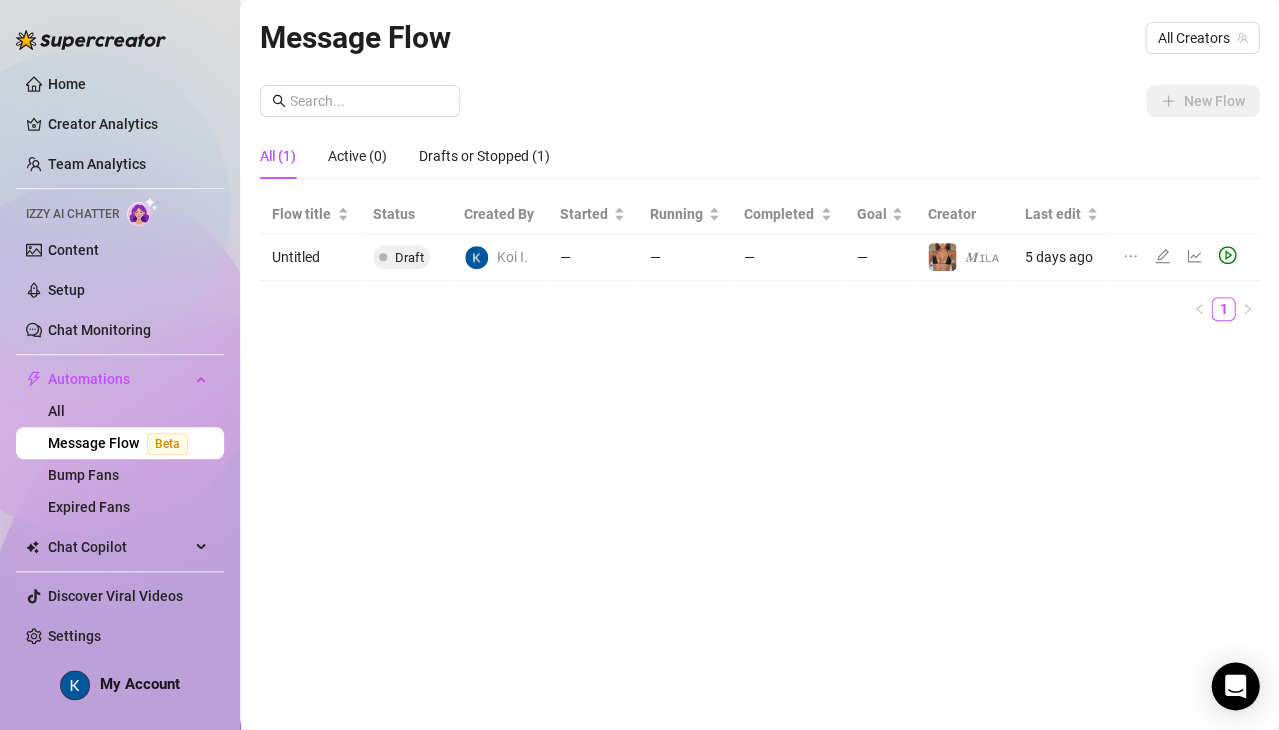 click on "Home Creator Analytics   Team Analytics Izzy AI Chatter Content Setup Chat Monitoring Automations All Message Flow Beta Bump Fans Expired Fans Chat Copilot Discover Viral Videos Settings" at bounding box center [120, 360] 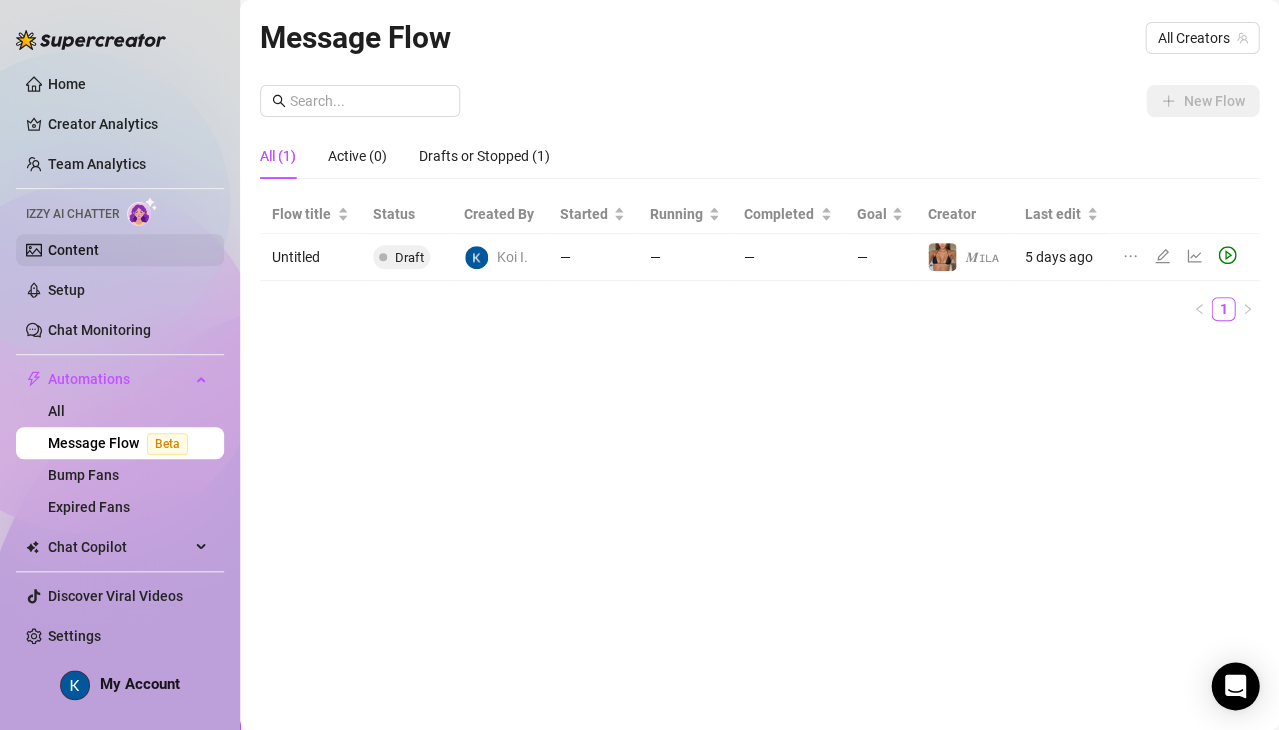 click on "Content" at bounding box center [73, 250] 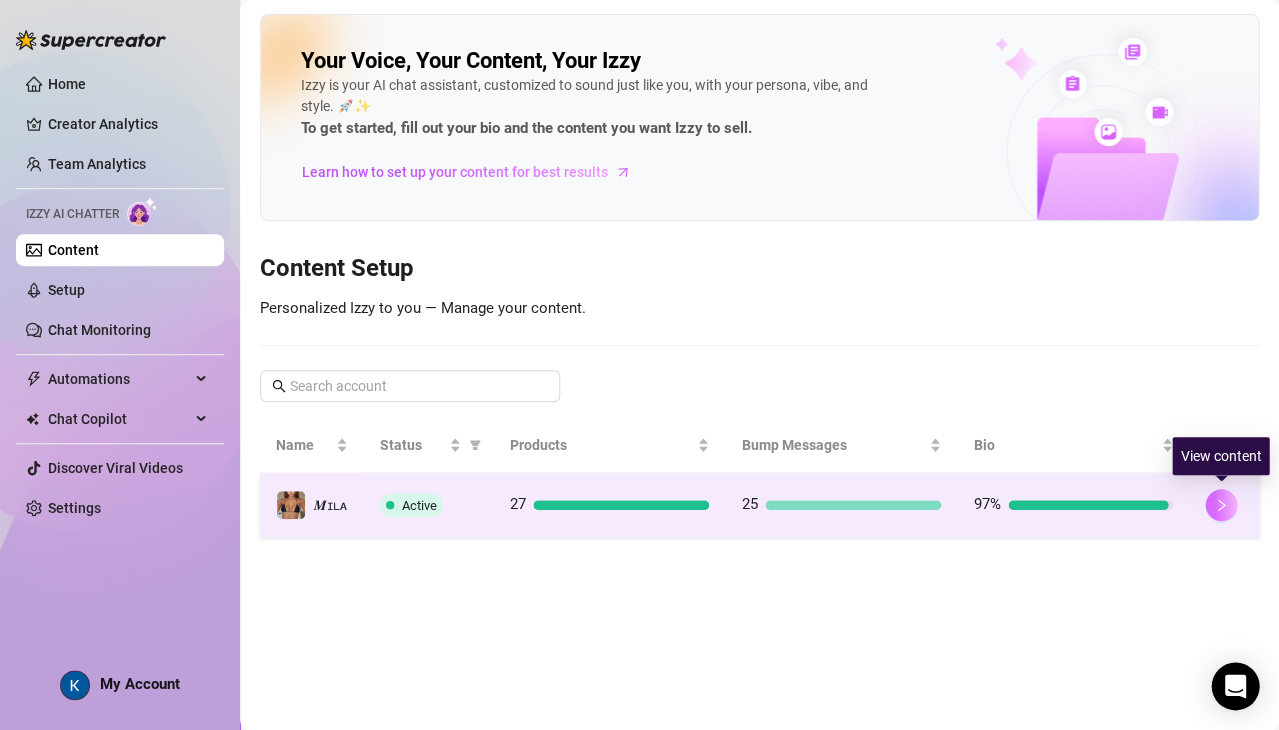 click 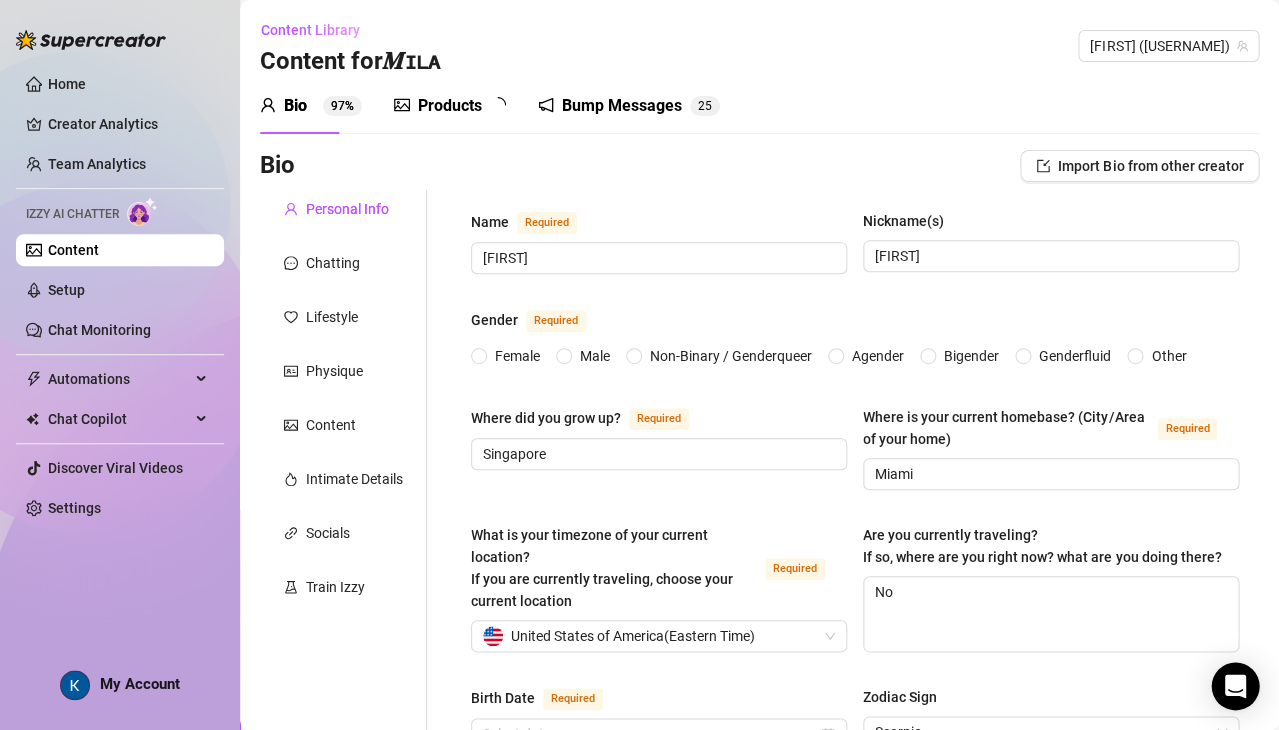 type 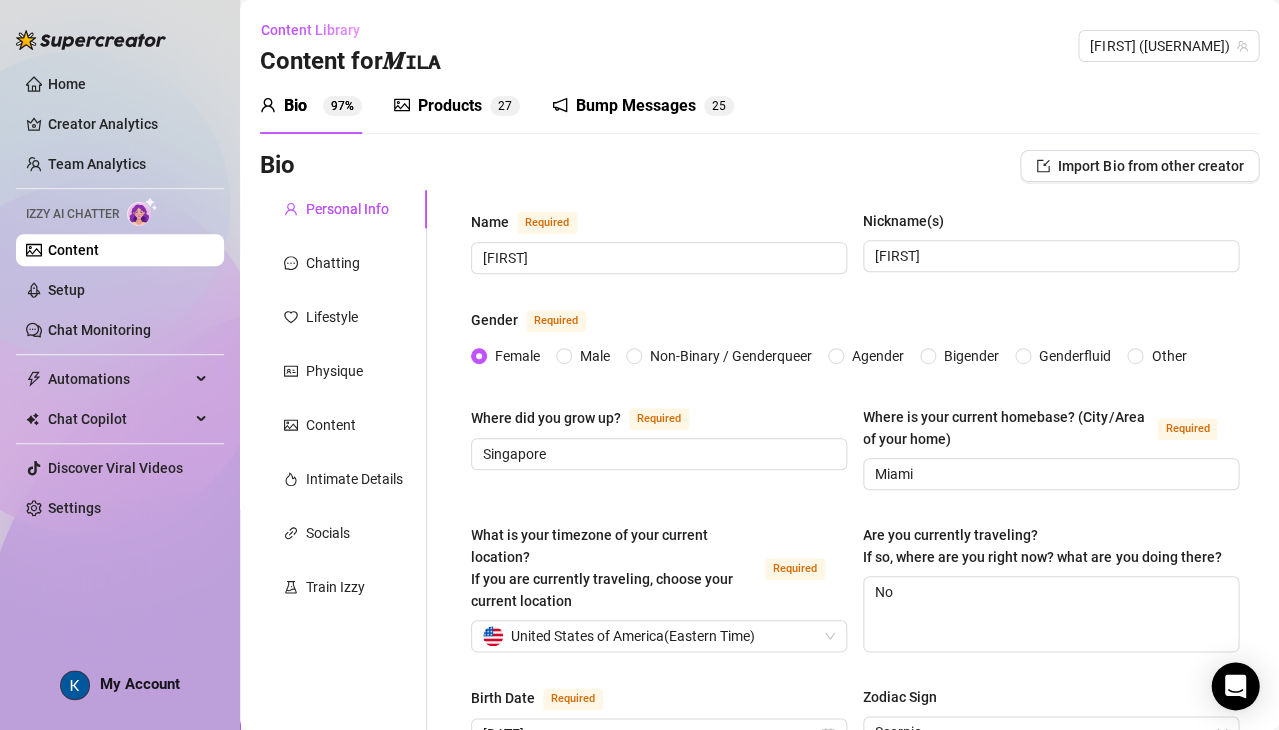 scroll, scrollTop: 32, scrollLeft: 0, axis: vertical 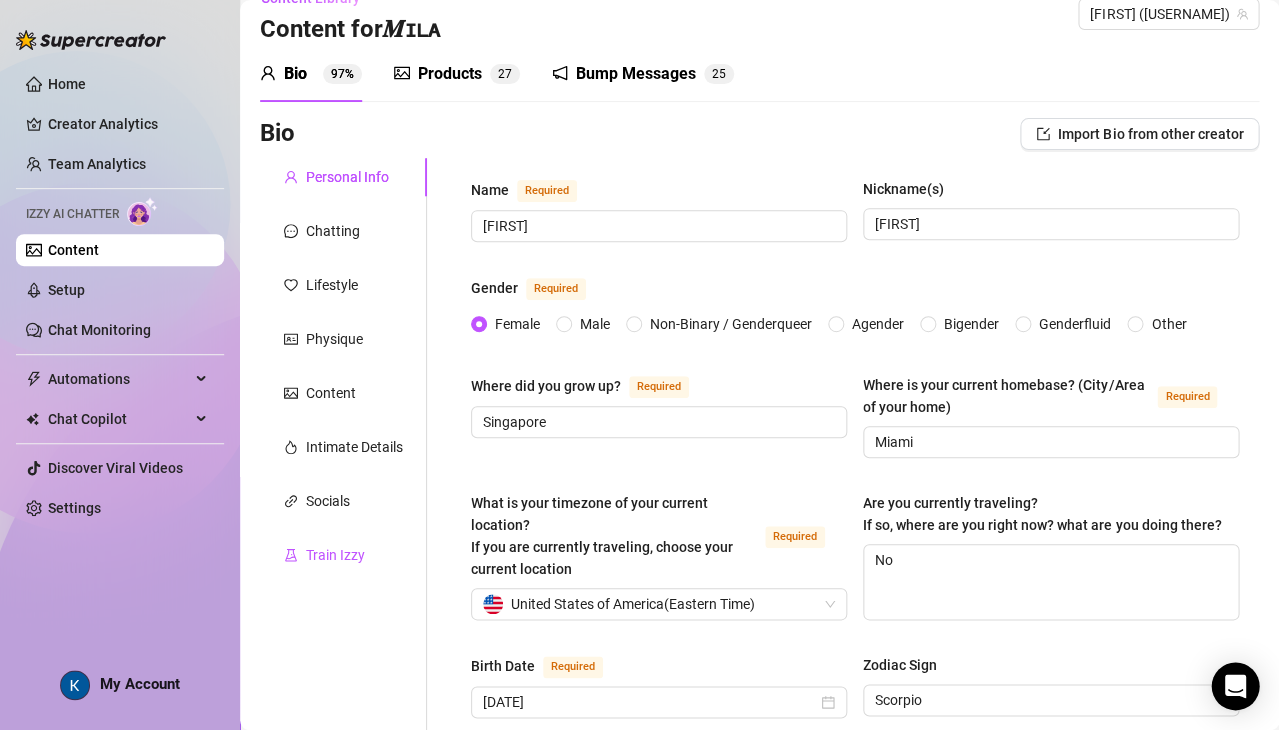 click on "Train Izzy" at bounding box center [335, 555] 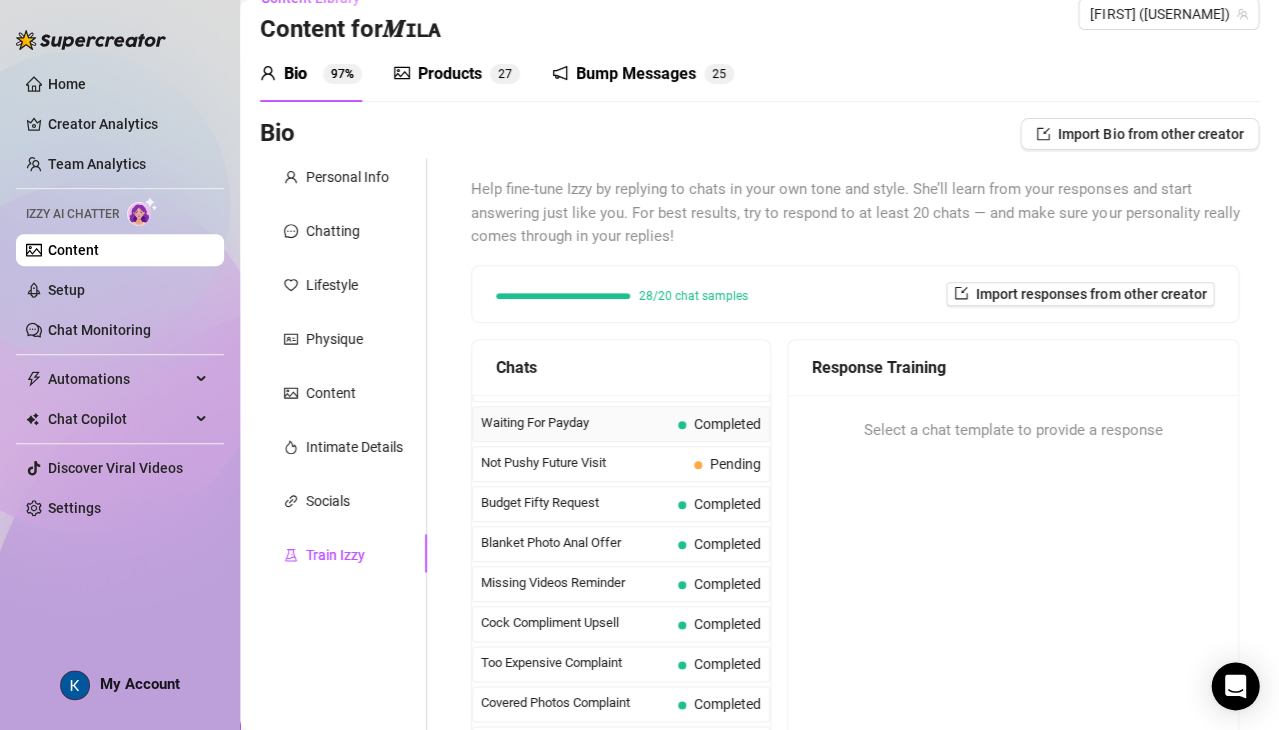 scroll, scrollTop: 414, scrollLeft: 0, axis: vertical 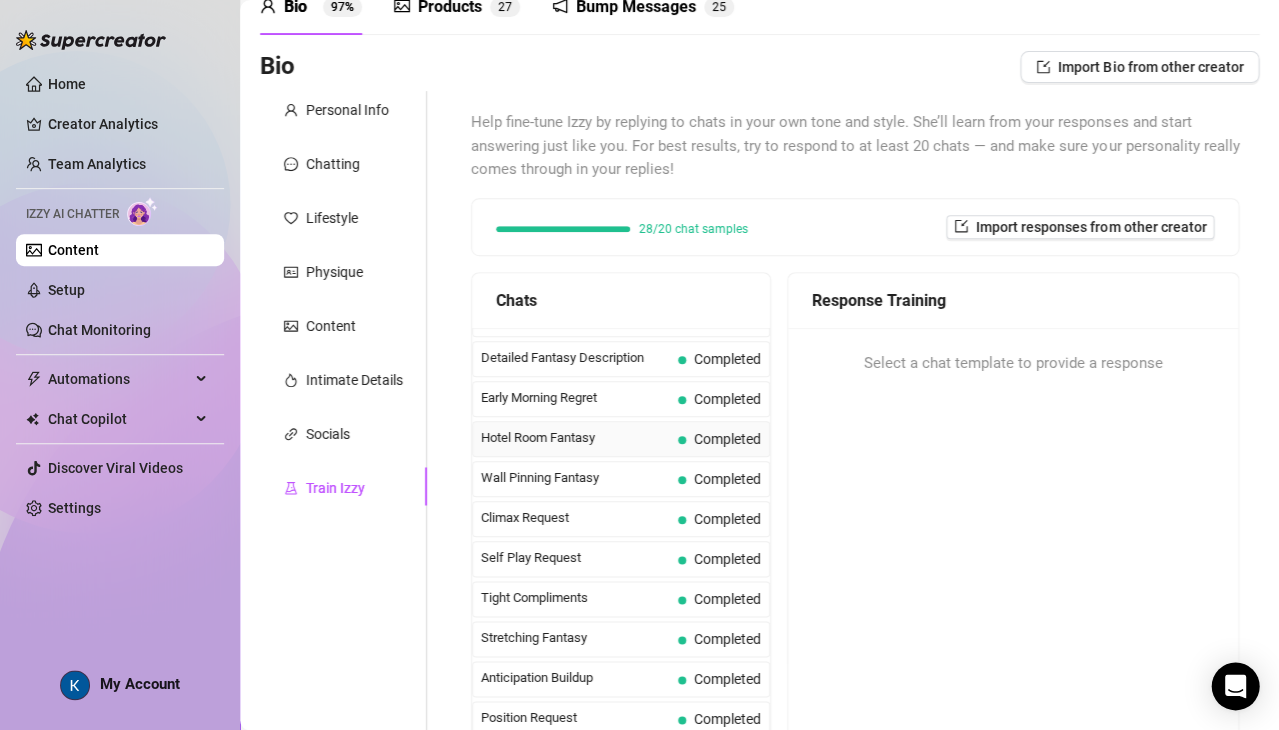click on "Hotel Room Fantasy" at bounding box center [575, 438] 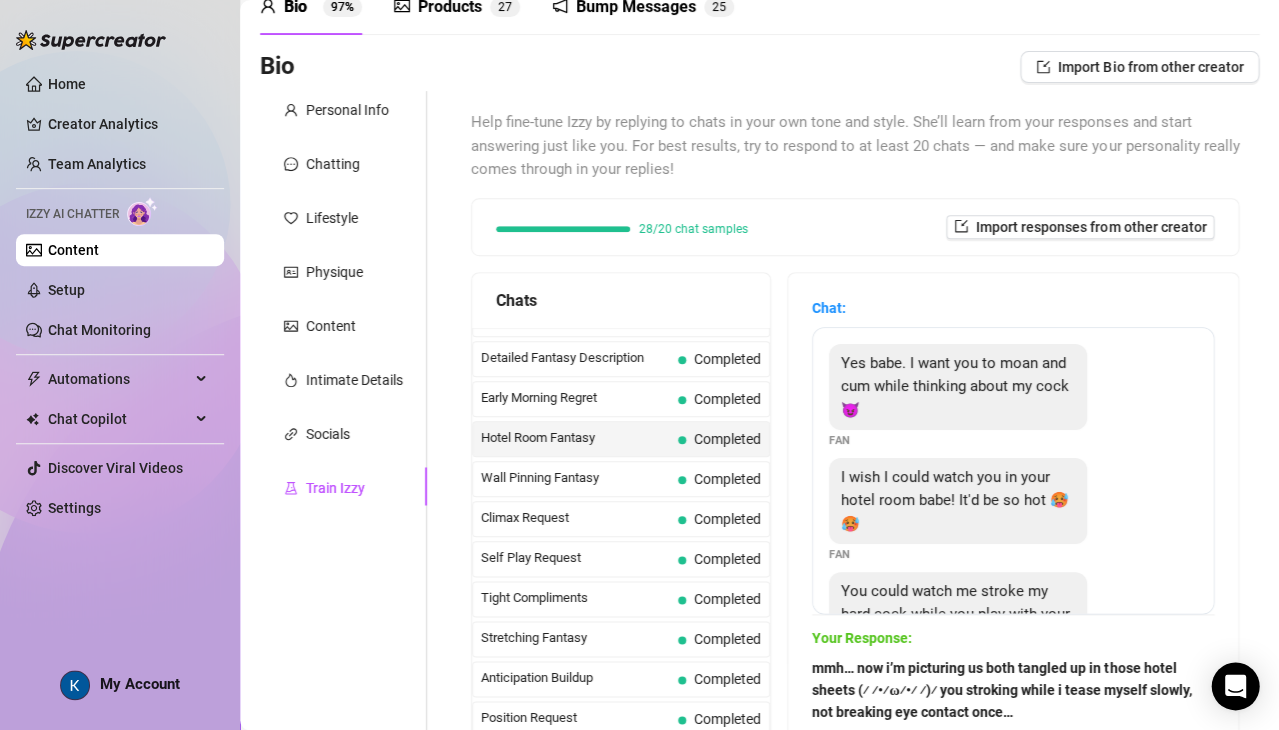 scroll, scrollTop: 85, scrollLeft: 0, axis: vertical 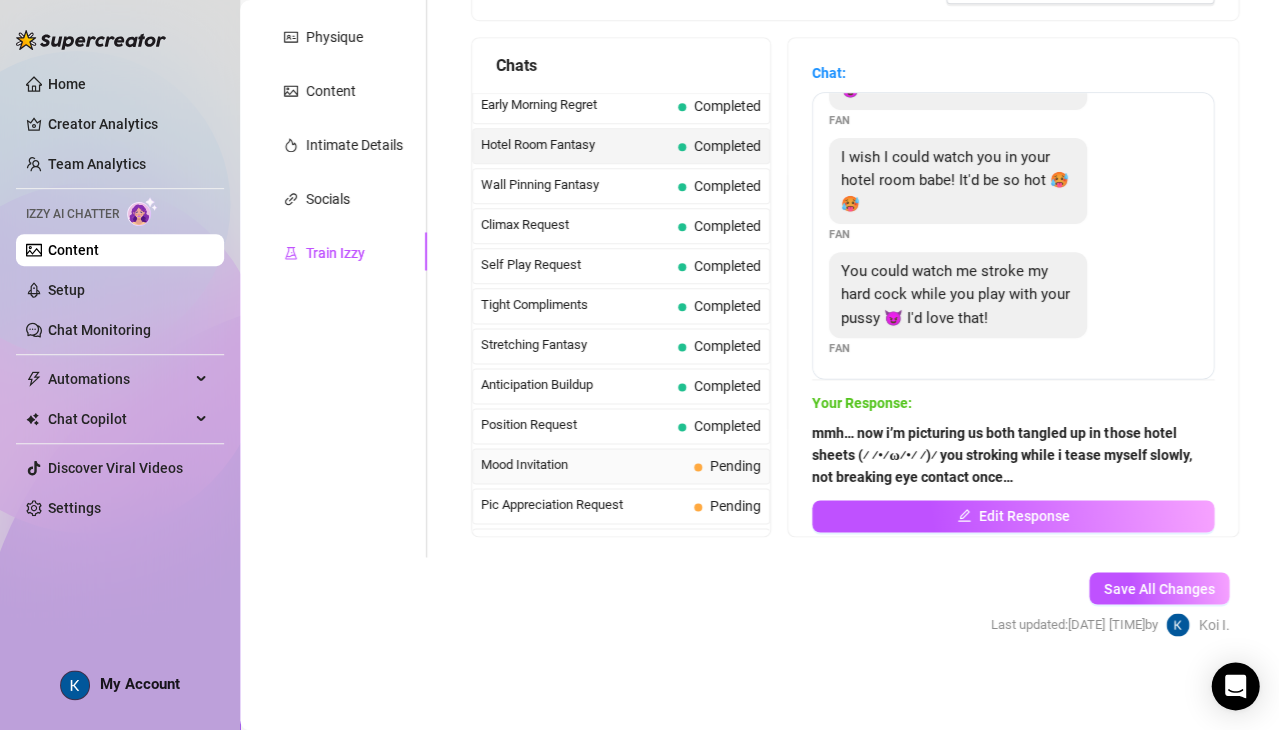 click on "Mood Invitation" at bounding box center [583, 465] 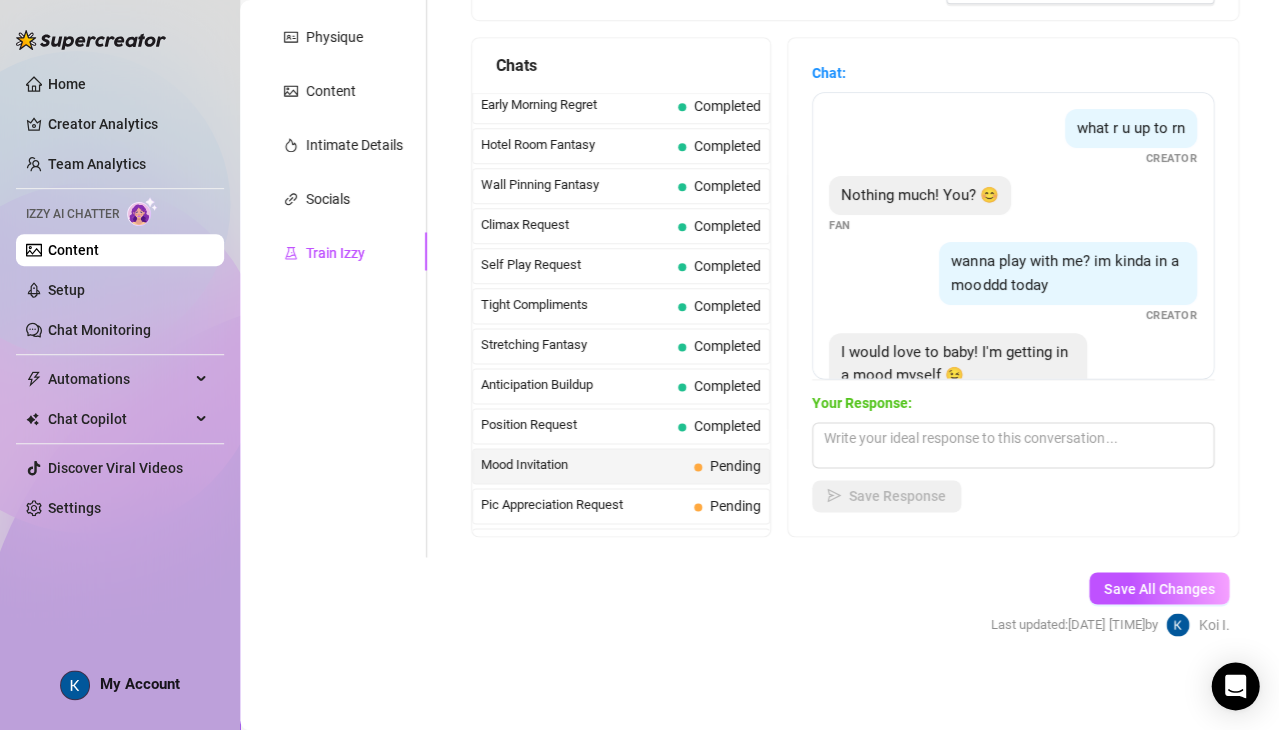 scroll, scrollTop: 57, scrollLeft: 0, axis: vertical 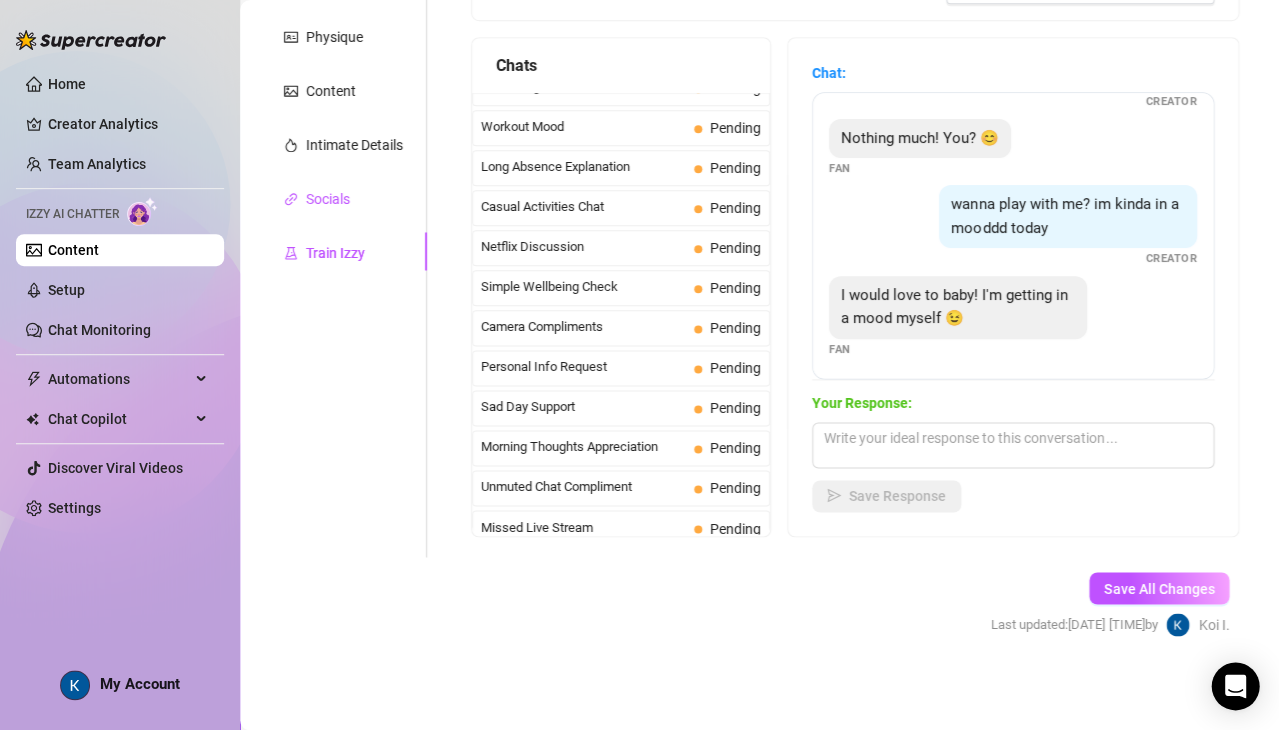 click on "Socials" at bounding box center [328, 199] 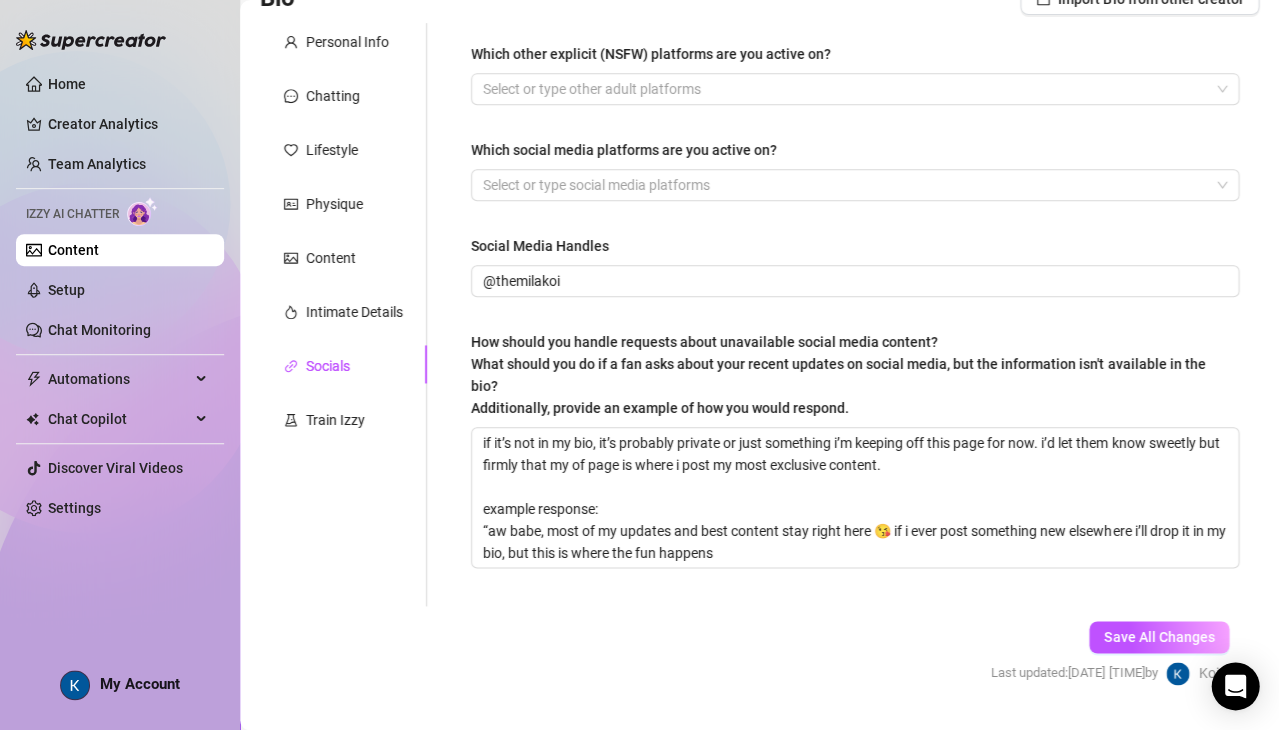scroll, scrollTop: 130, scrollLeft: 0, axis: vertical 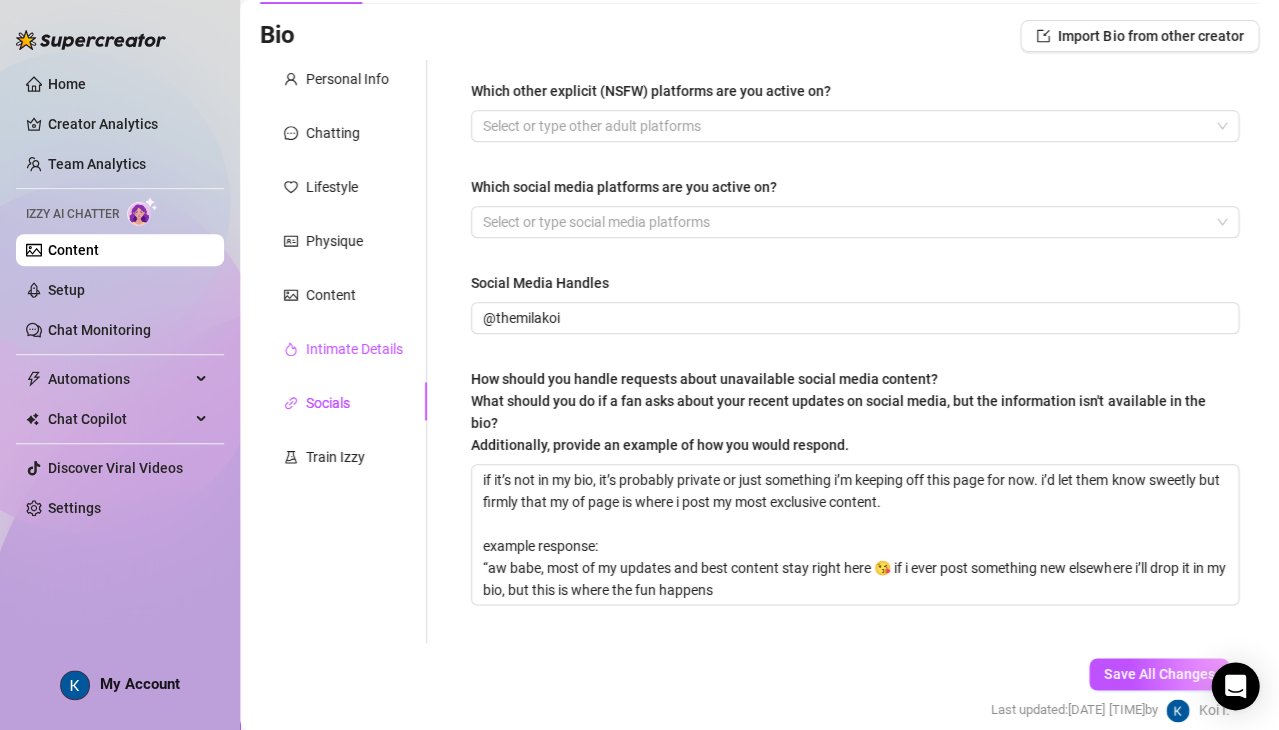 click on "Intimate Details" at bounding box center (354, 349) 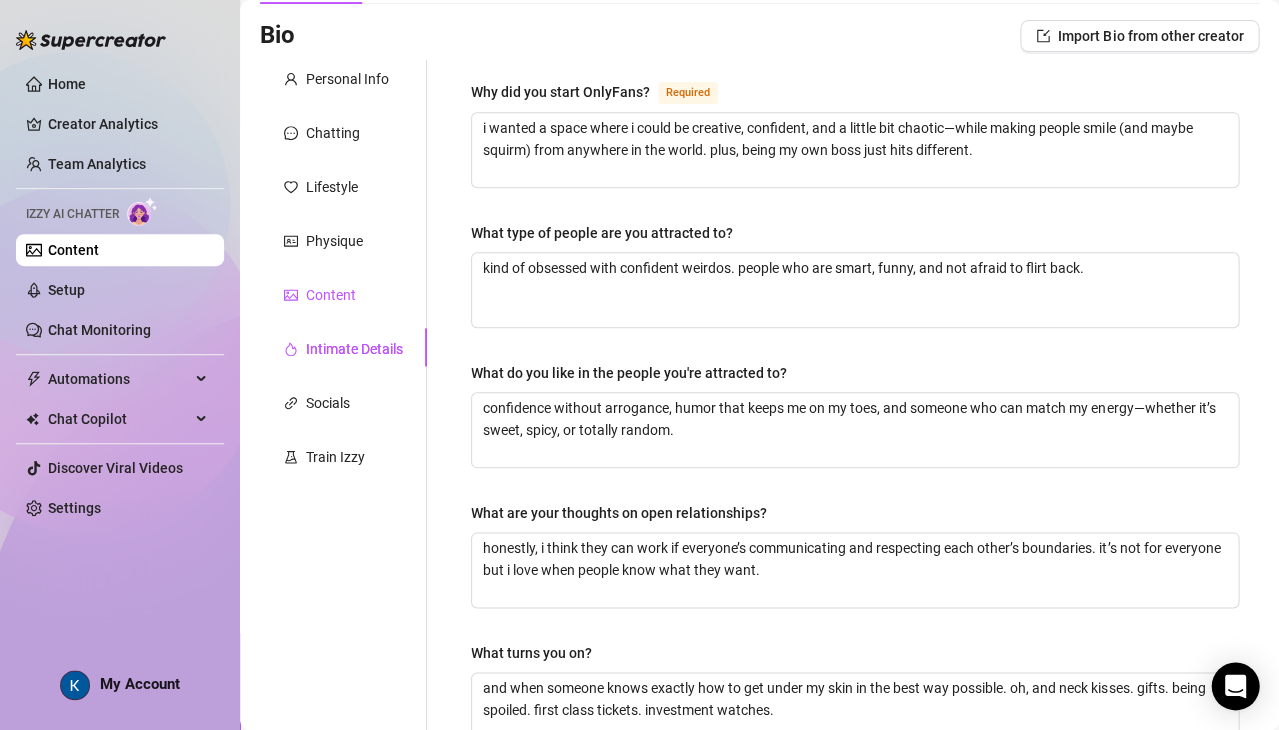 click on "Content" at bounding box center (331, 295) 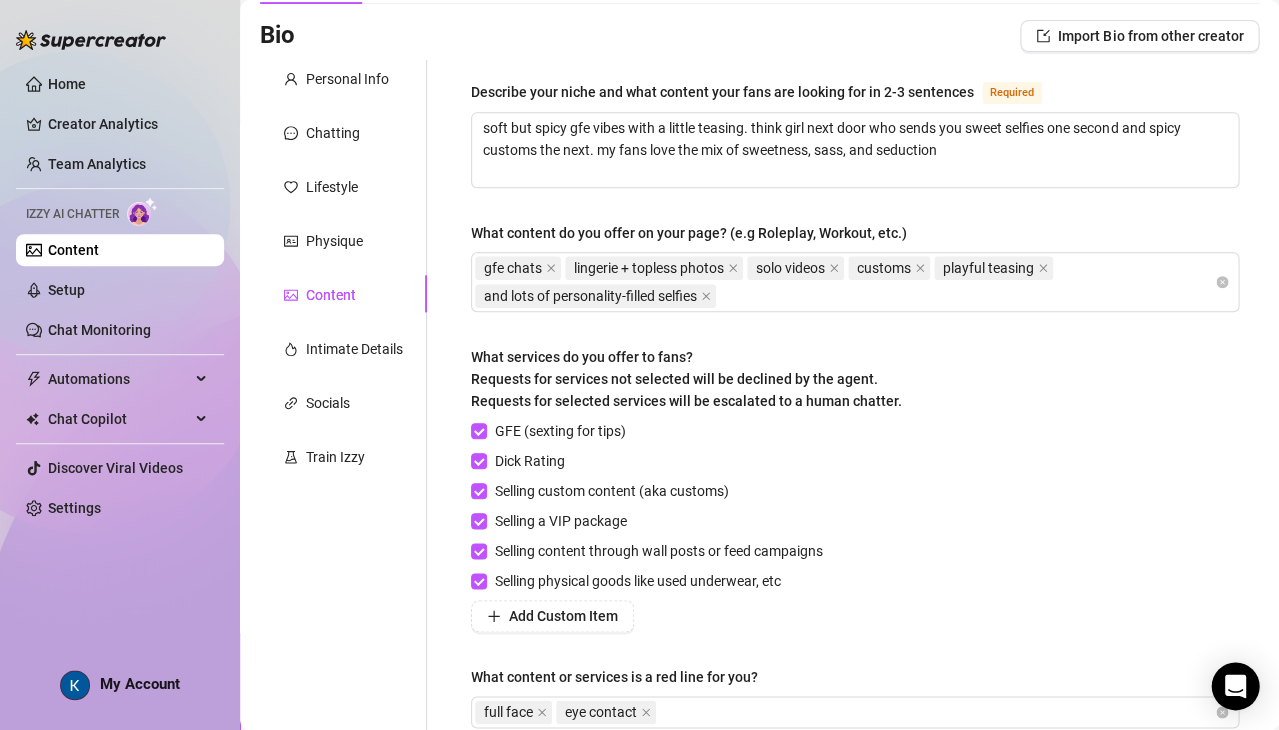 scroll, scrollTop: 159, scrollLeft: 0, axis: vertical 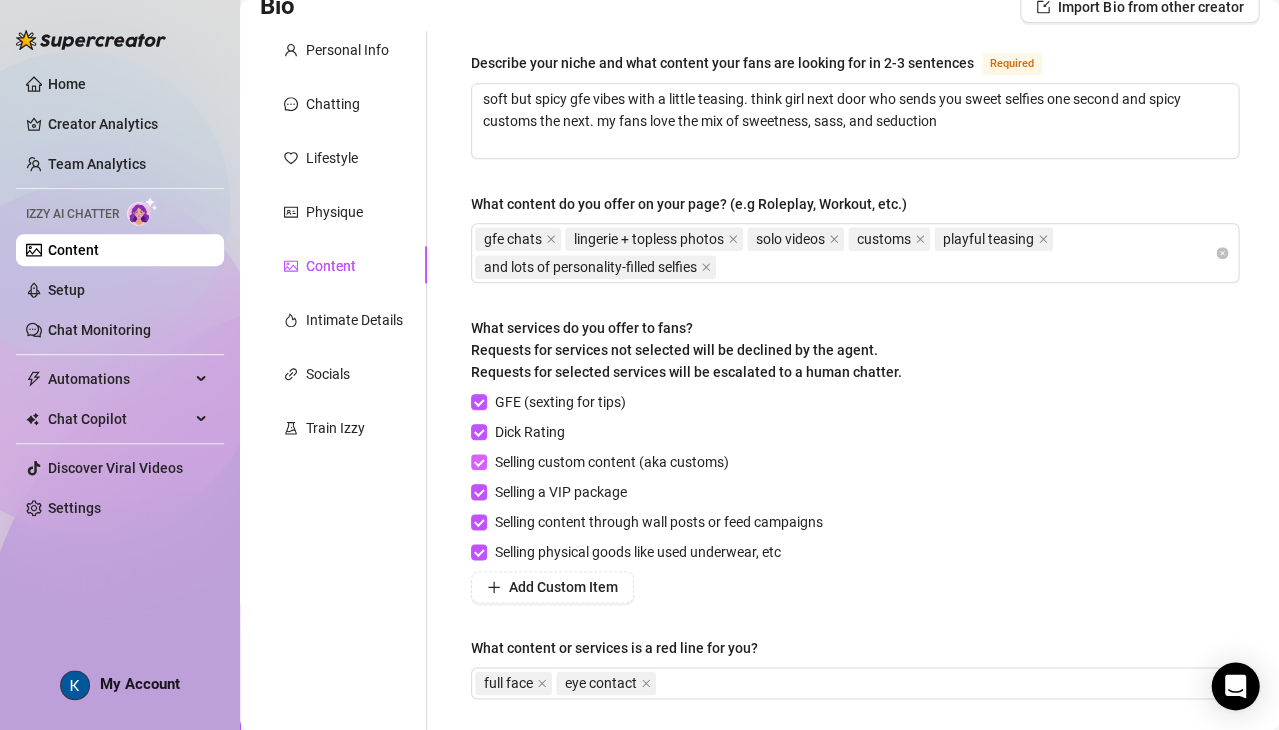 click on "Selling custom content (aka customs)" at bounding box center (478, 461) 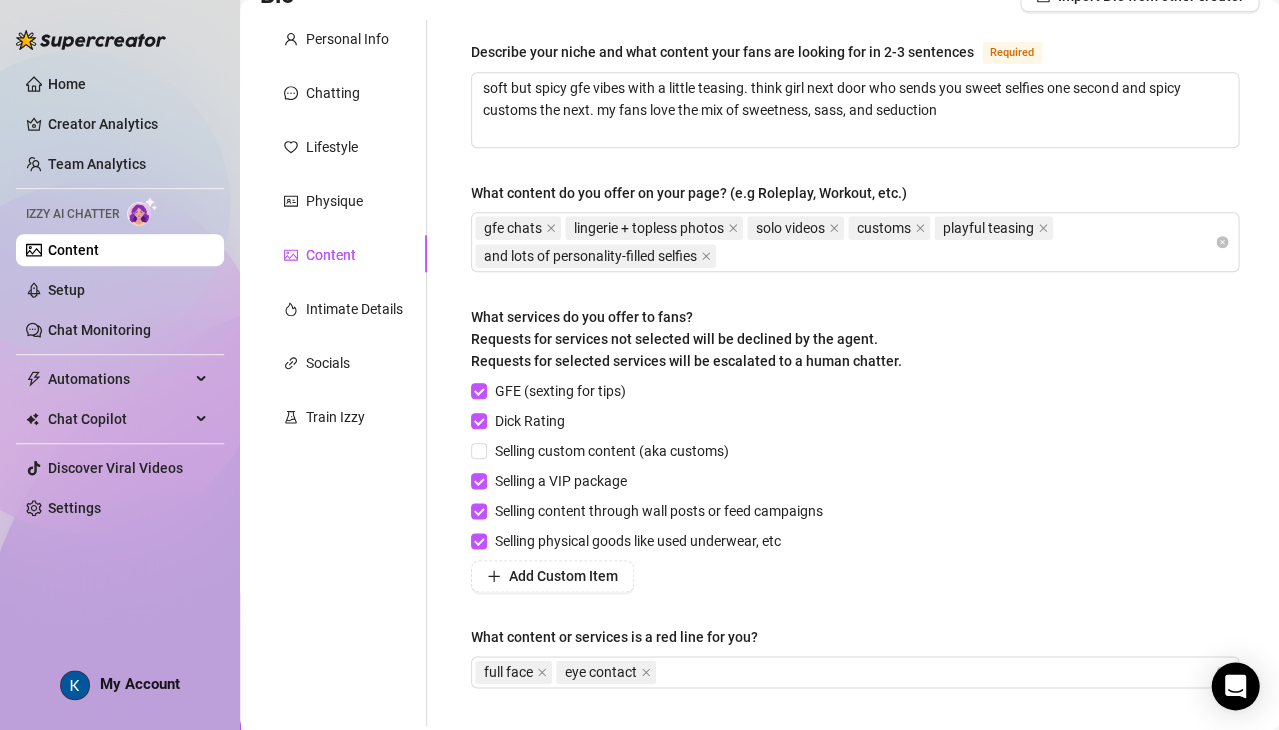 scroll, scrollTop: 335, scrollLeft: 0, axis: vertical 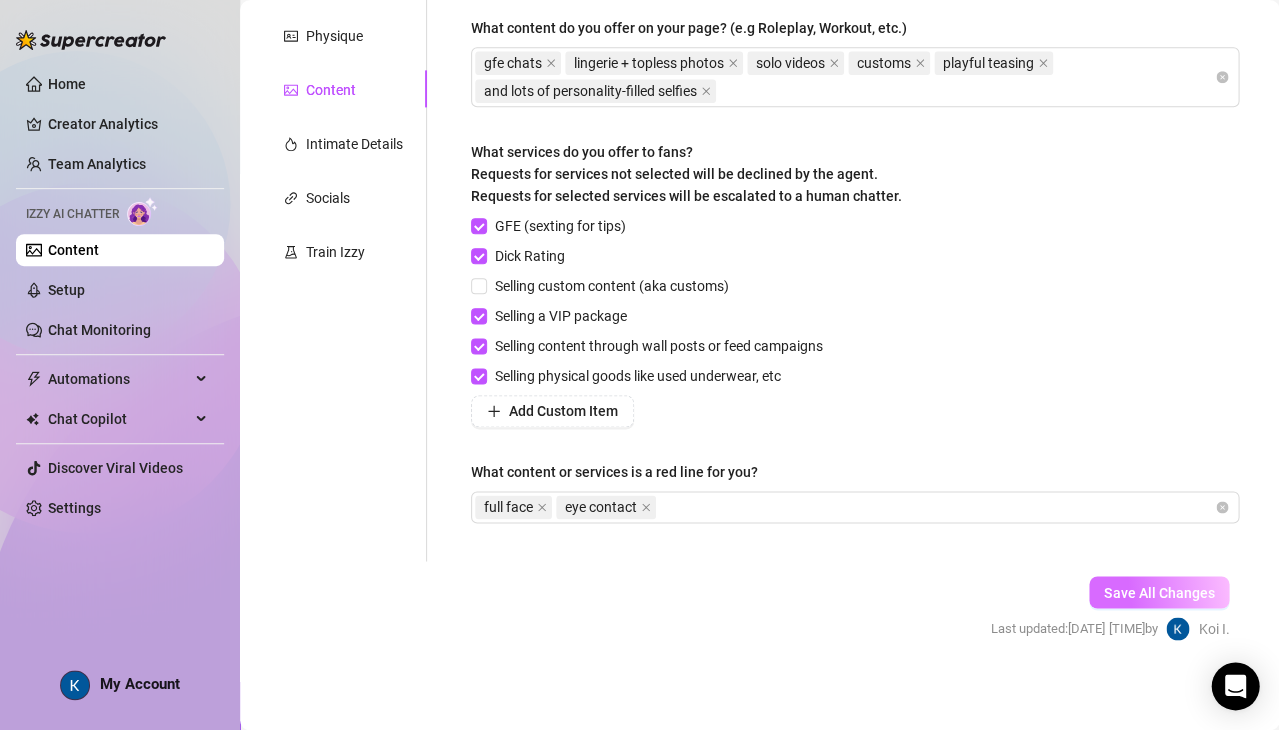 click on "Save All Changes" at bounding box center [1159, 592] 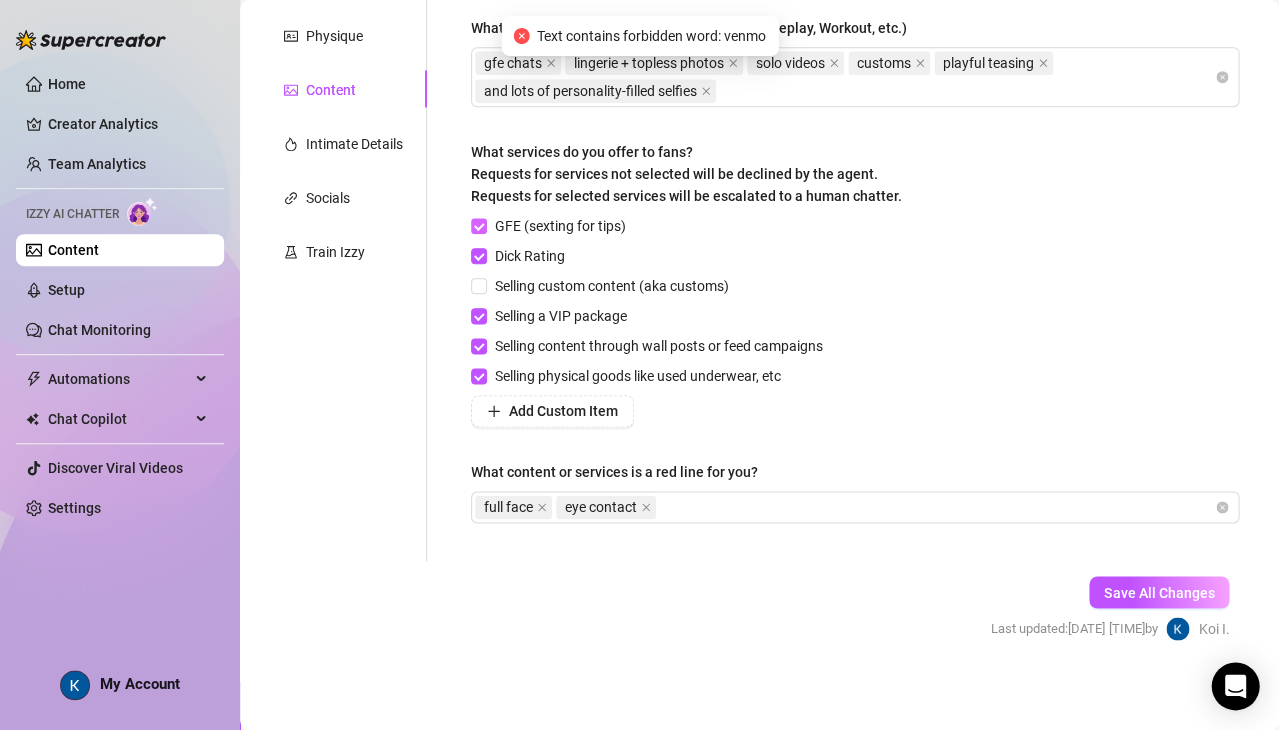 scroll, scrollTop: 332, scrollLeft: 0, axis: vertical 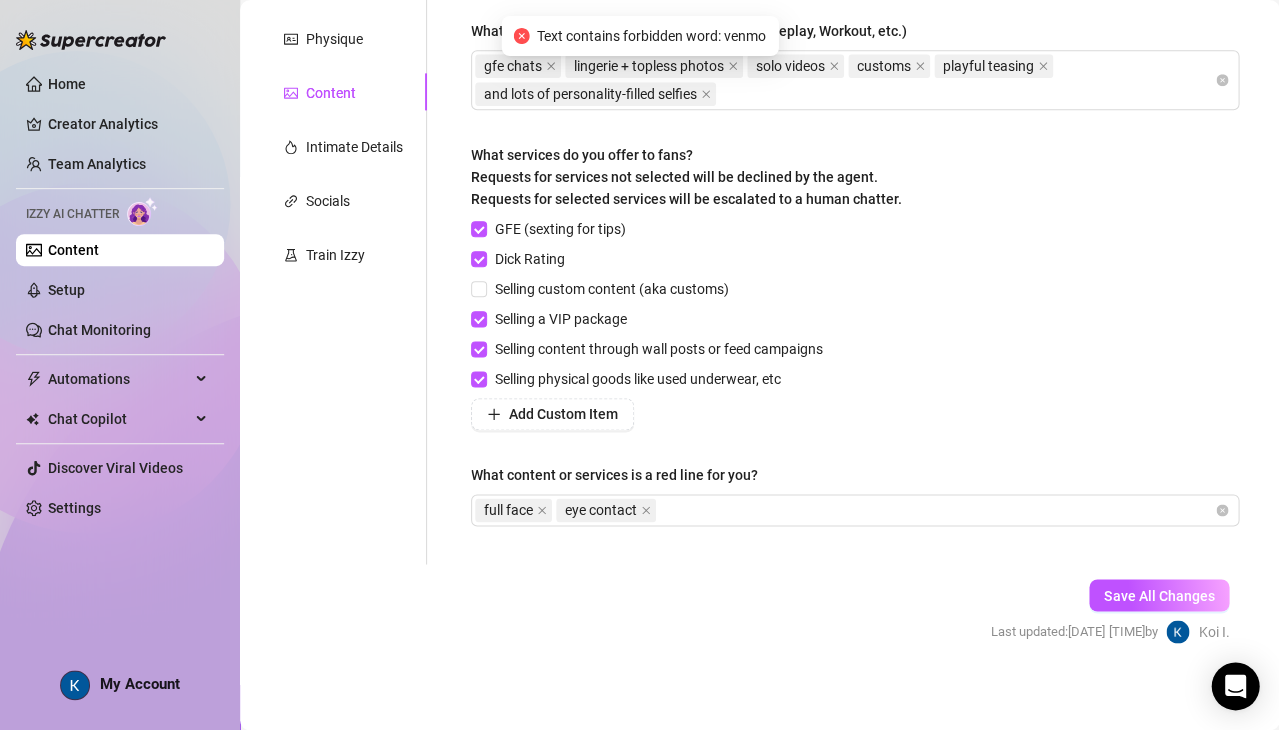 click on "GFE (sexting for tips) Dick Rating Selling custom content (aka customs) Selling a VIP package Selling content through wall posts or feed campaigns Selling physical goods like used underwear, etc Add Custom Item" at bounding box center (855, 324) 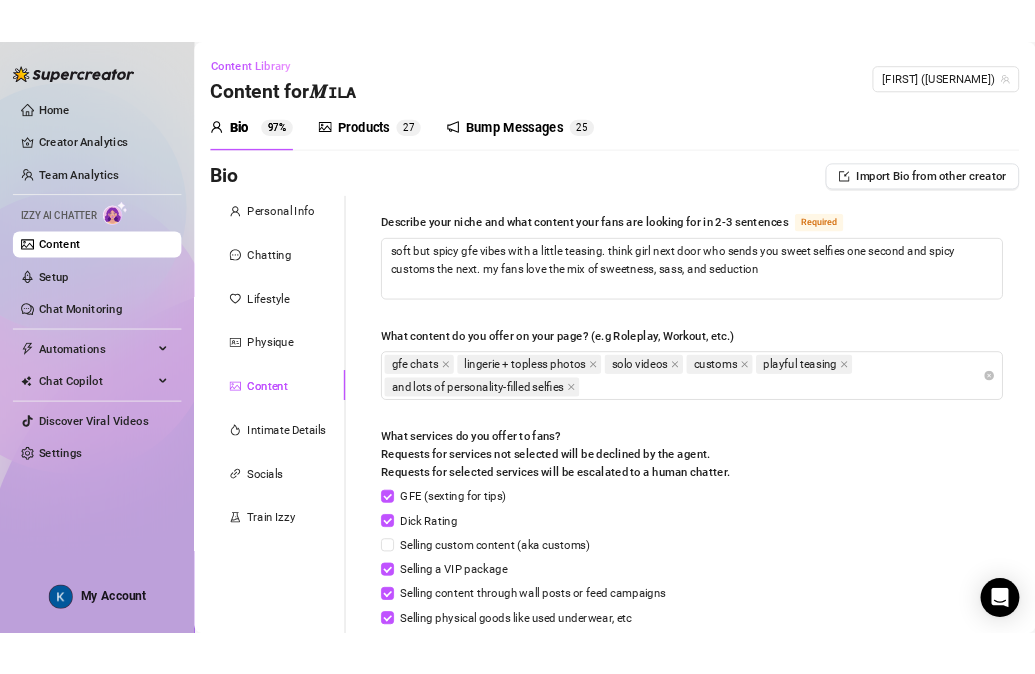 scroll, scrollTop: 278, scrollLeft: 0, axis: vertical 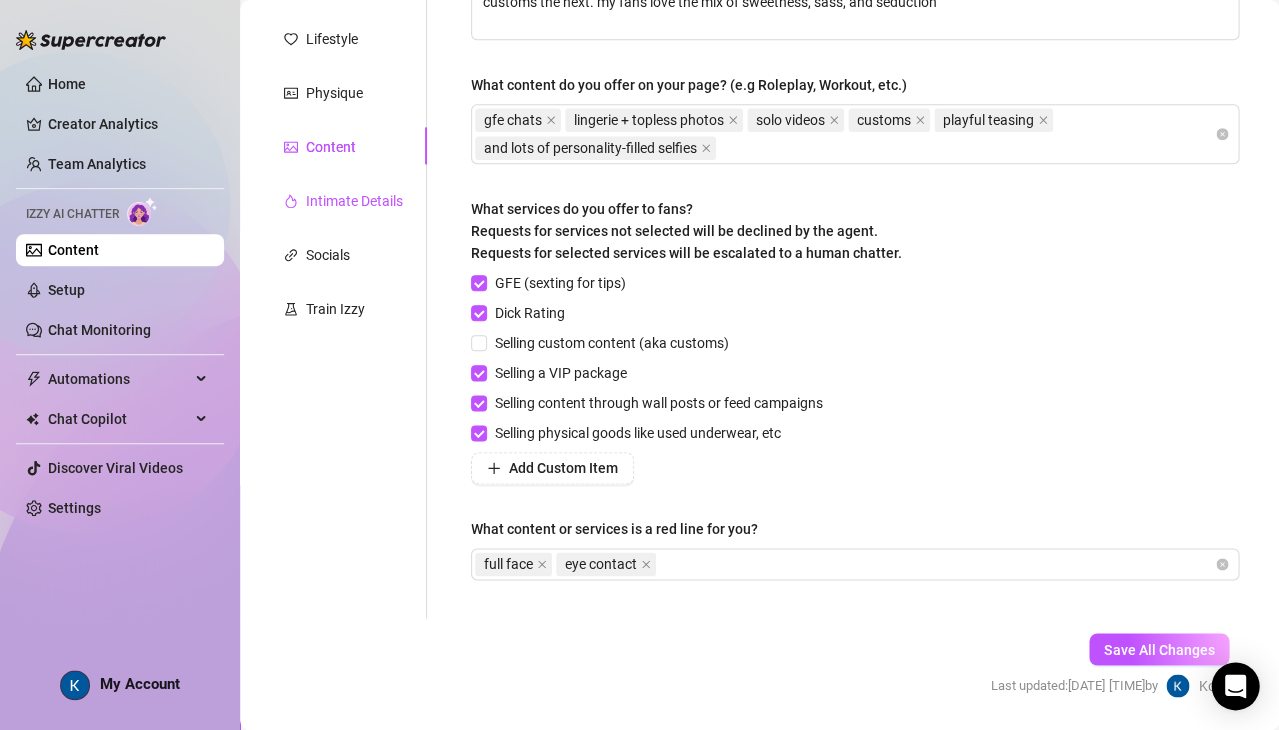click on "Intimate Details" at bounding box center [354, 201] 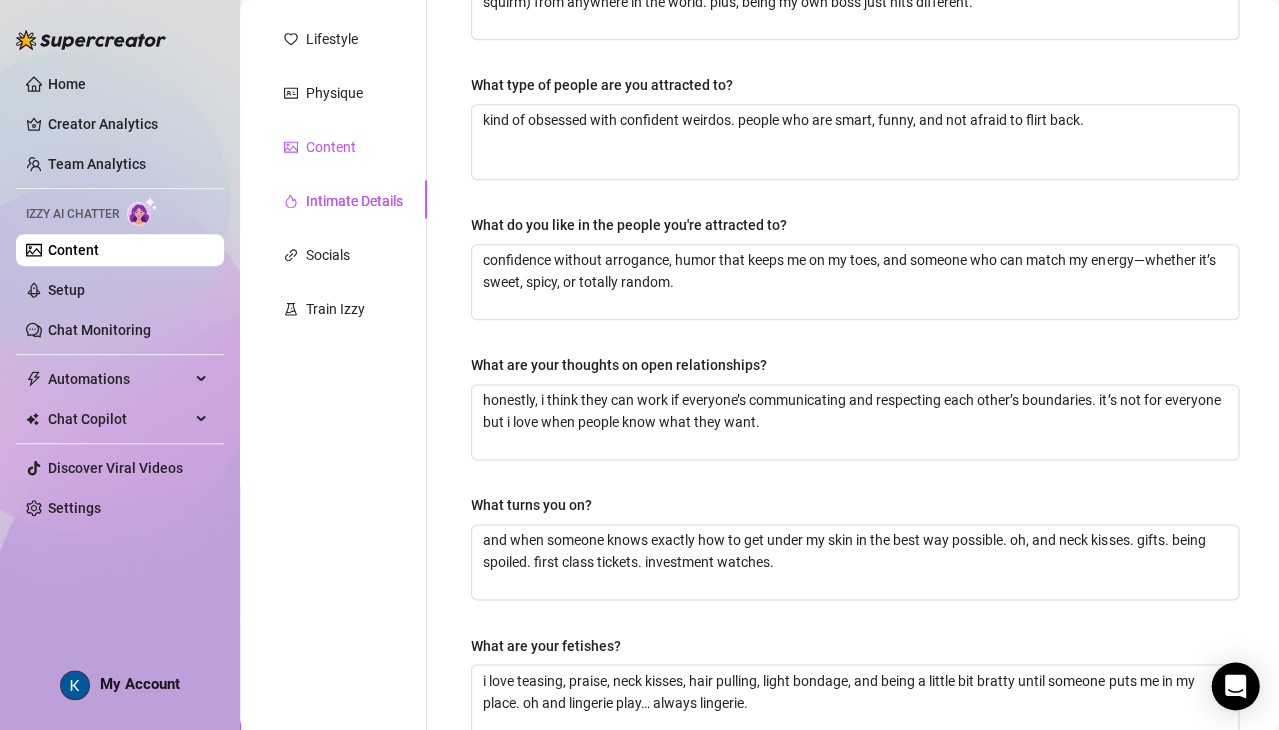 click on "Content" at bounding box center (331, 147) 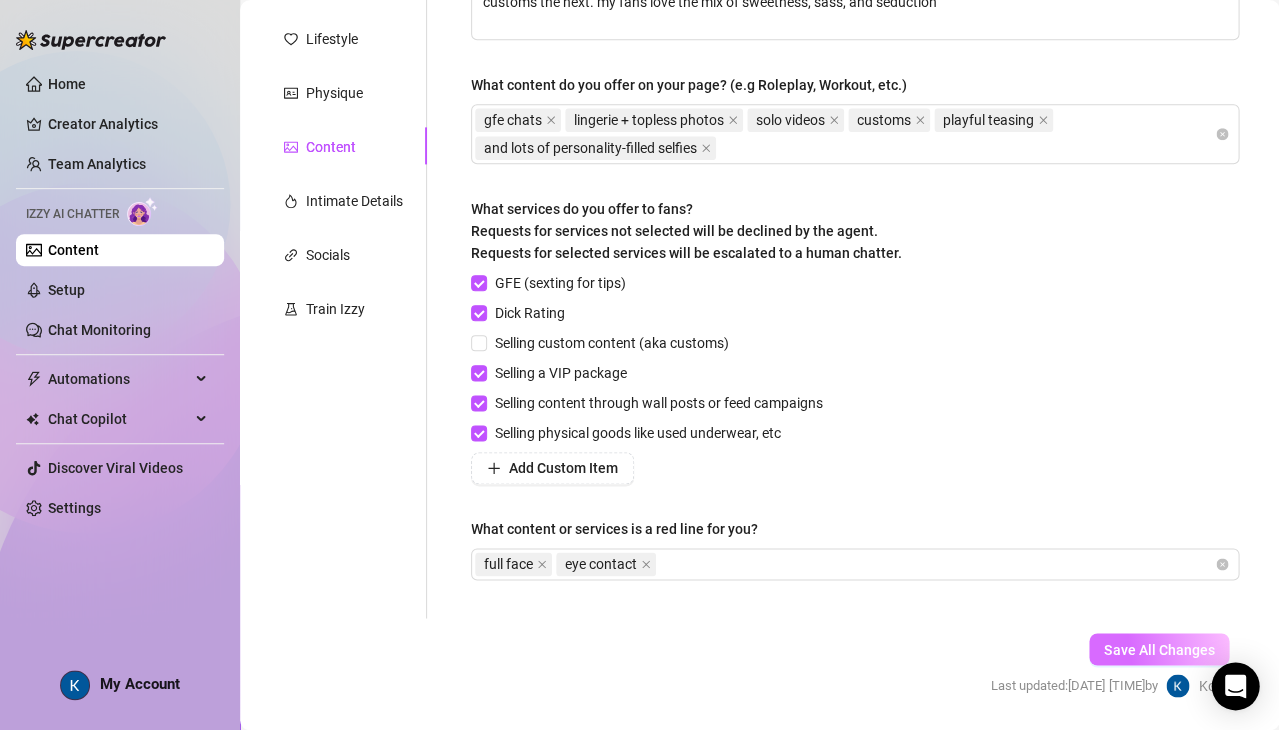 click on "Save All Changes" at bounding box center (1159, 649) 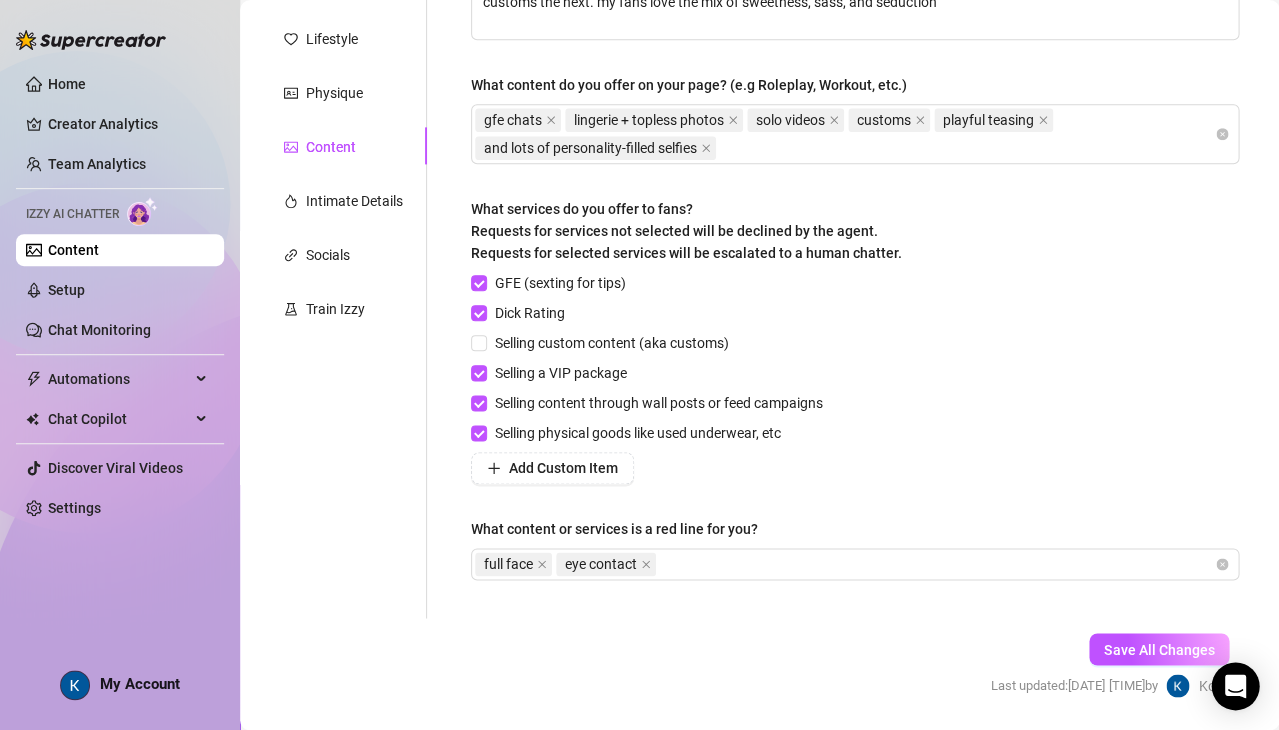 type 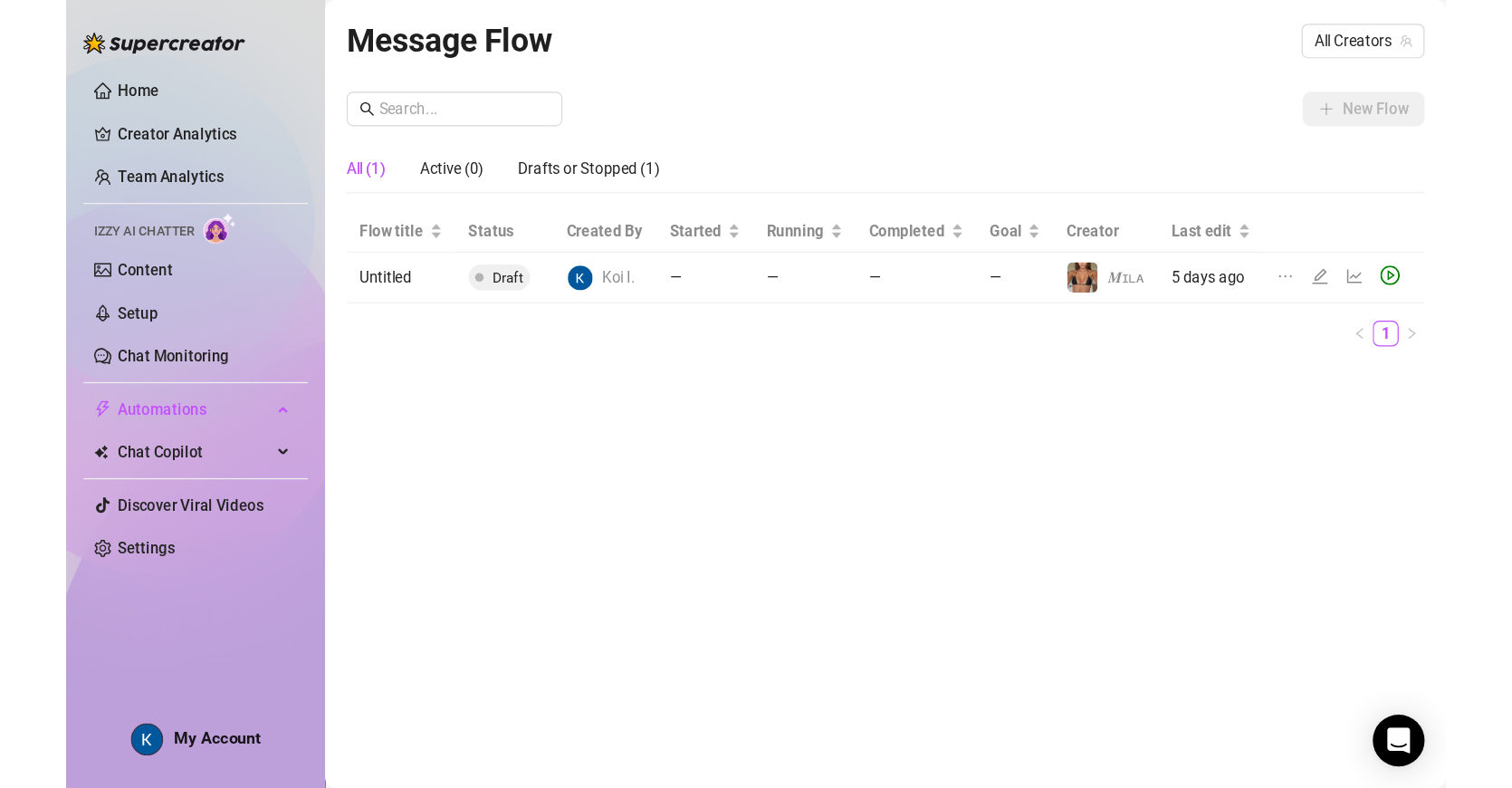 scroll, scrollTop: 0, scrollLeft: 0, axis: both 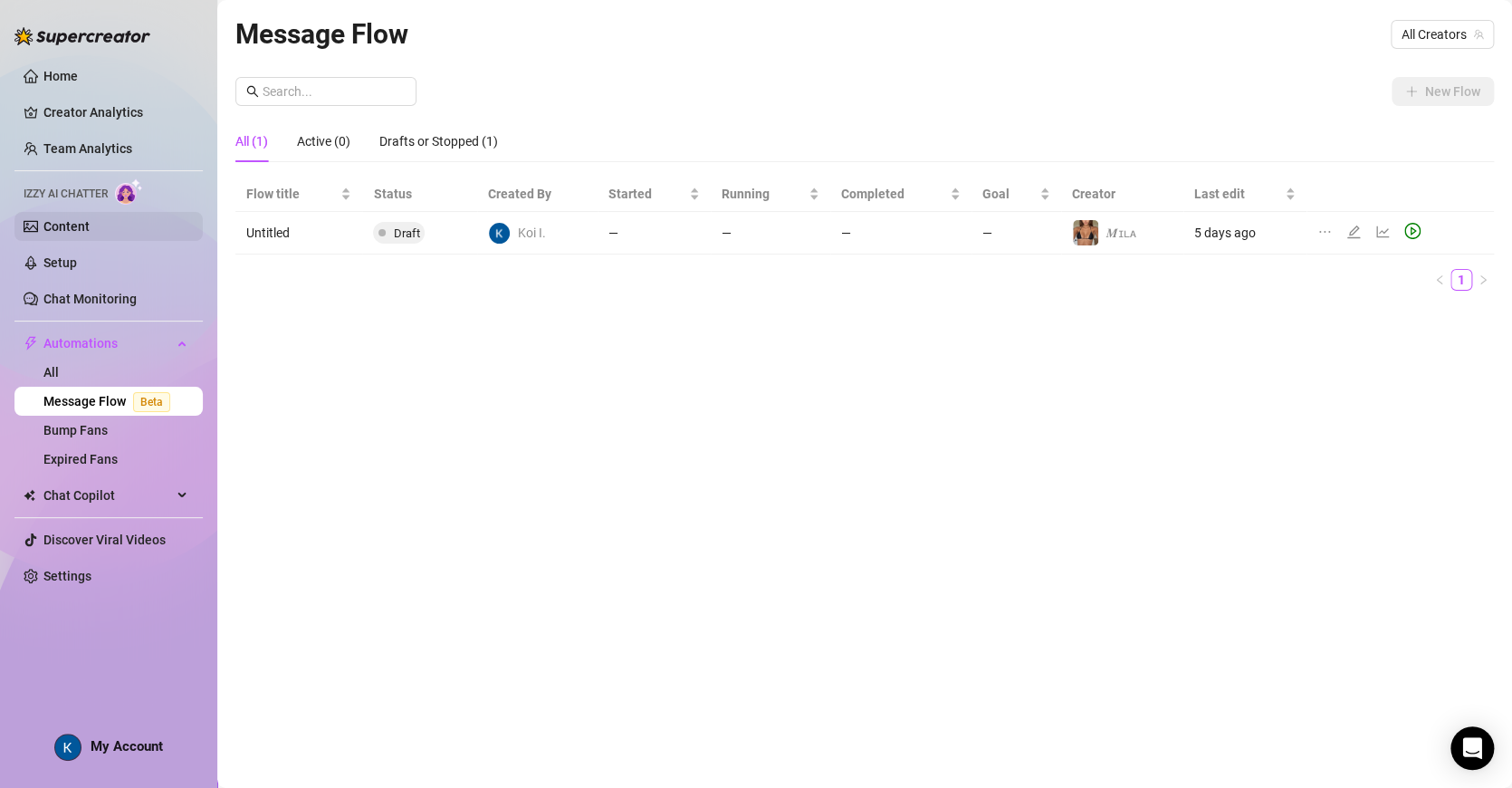 click on "Content" at bounding box center [66, 226] 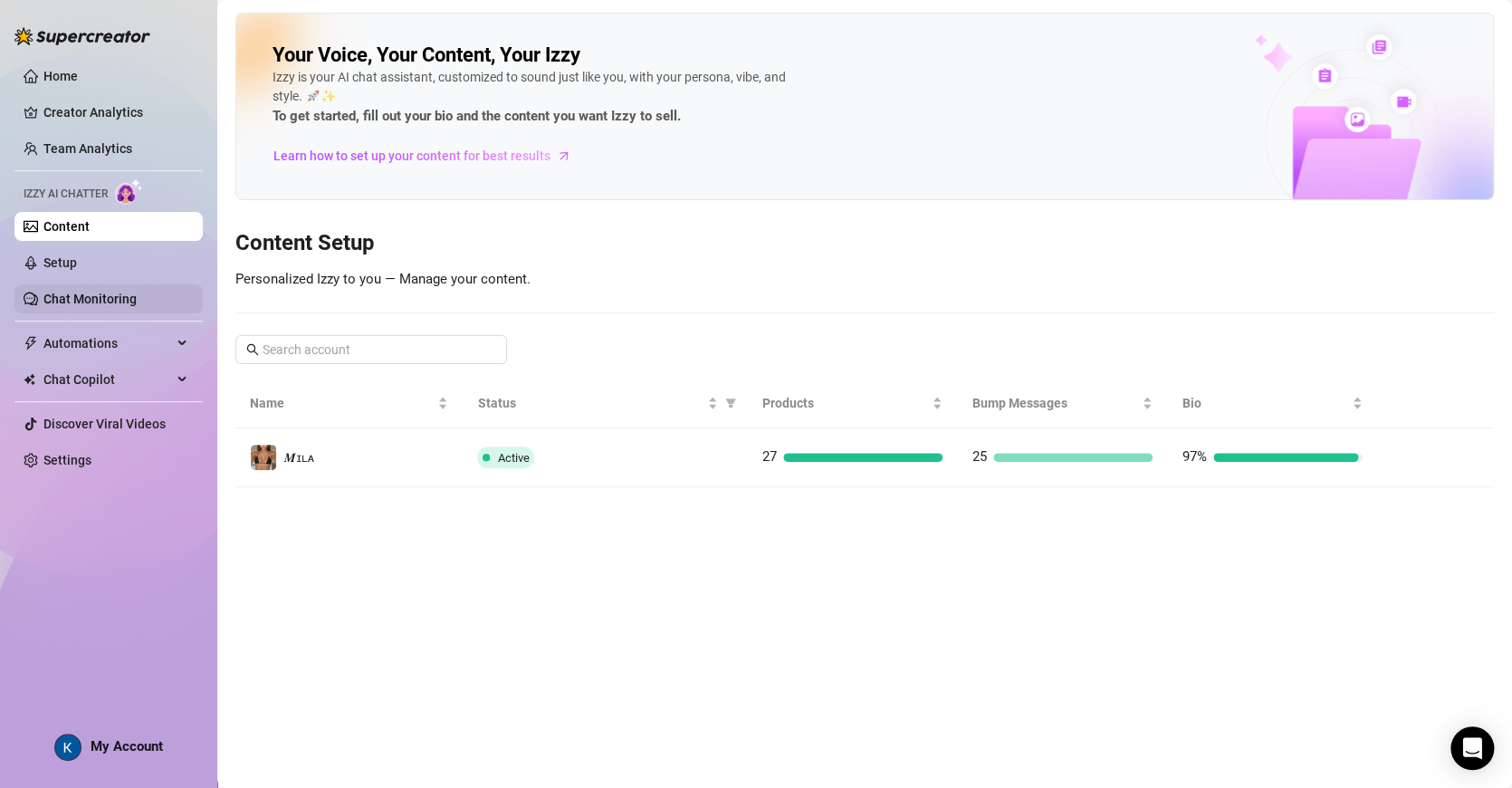 click on "Chat Monitoring" at bounding box center (90, 299) 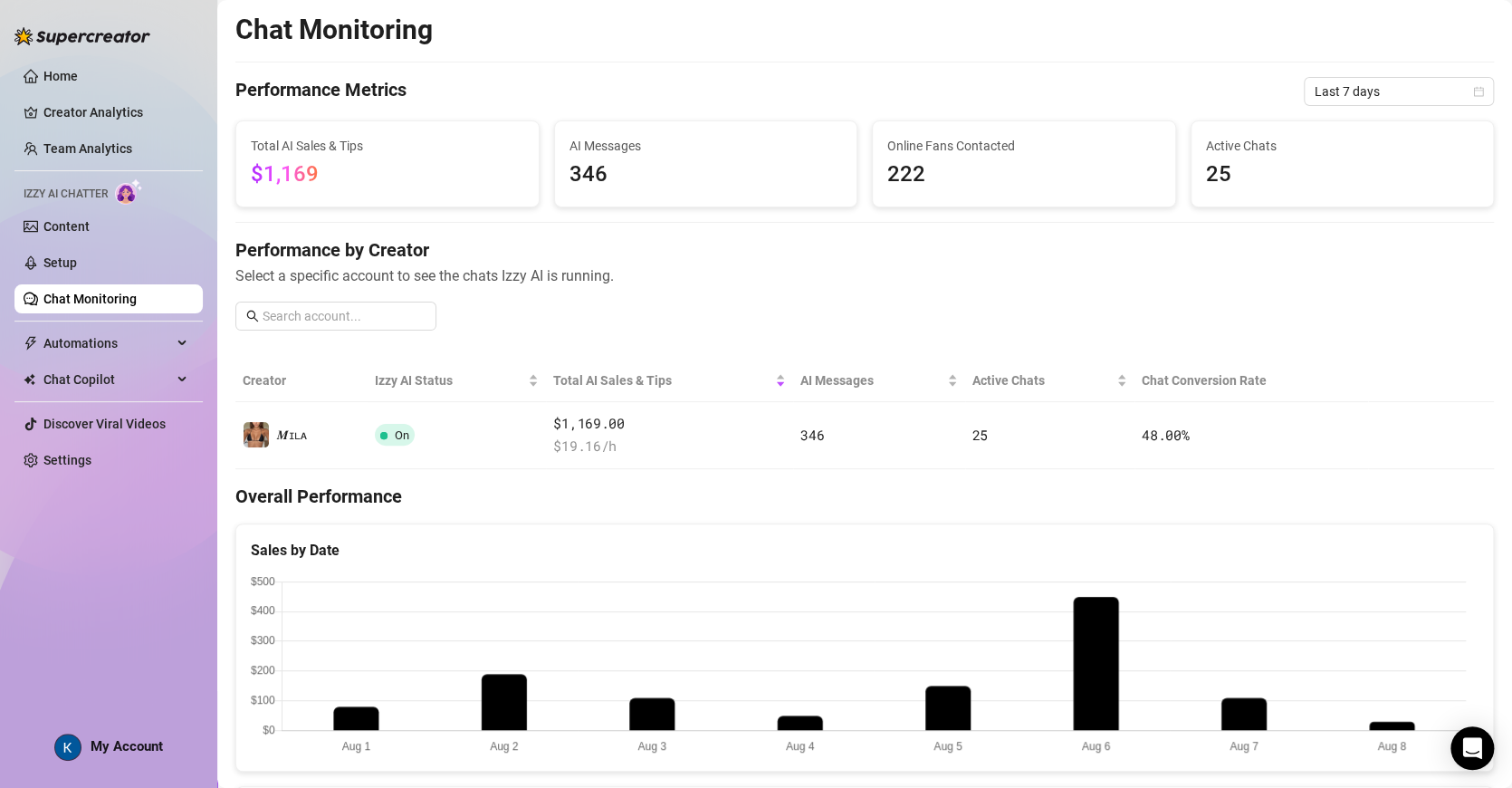 click at bounding box center [858, 666] 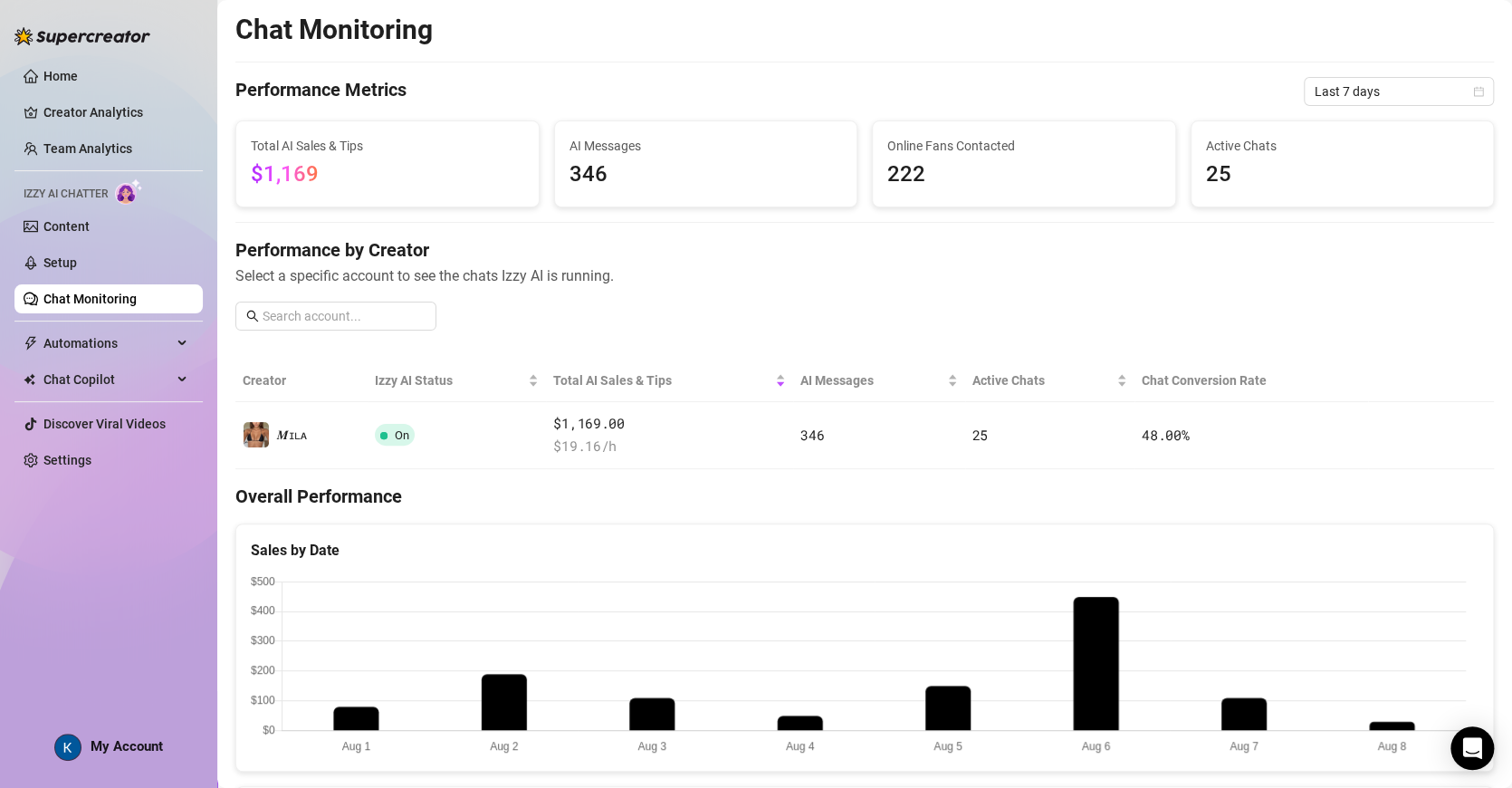 click at bounding box center (858, 666) 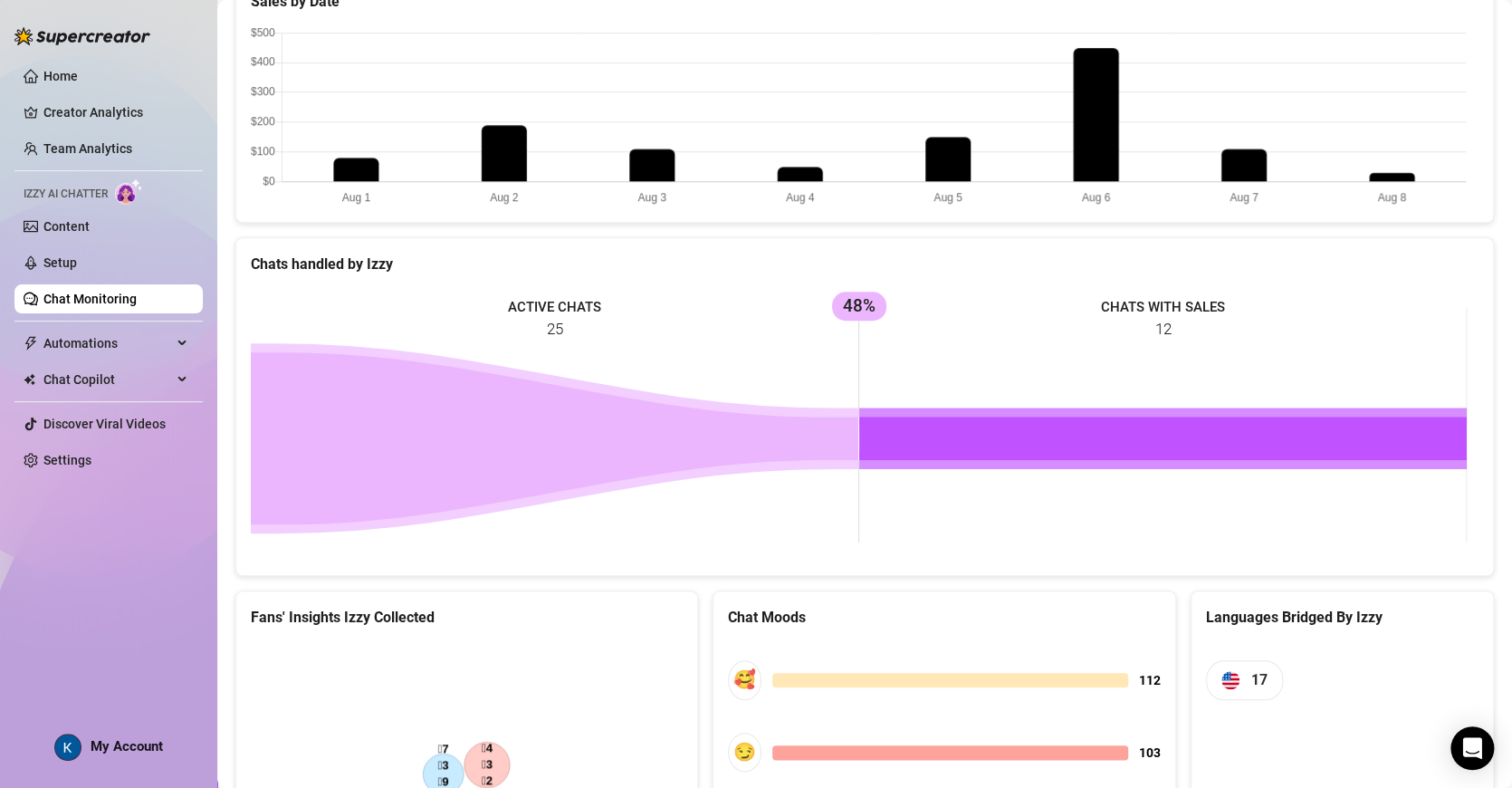 scroll, scrollTop: 757, scrollLeft: 0, axis: vertical 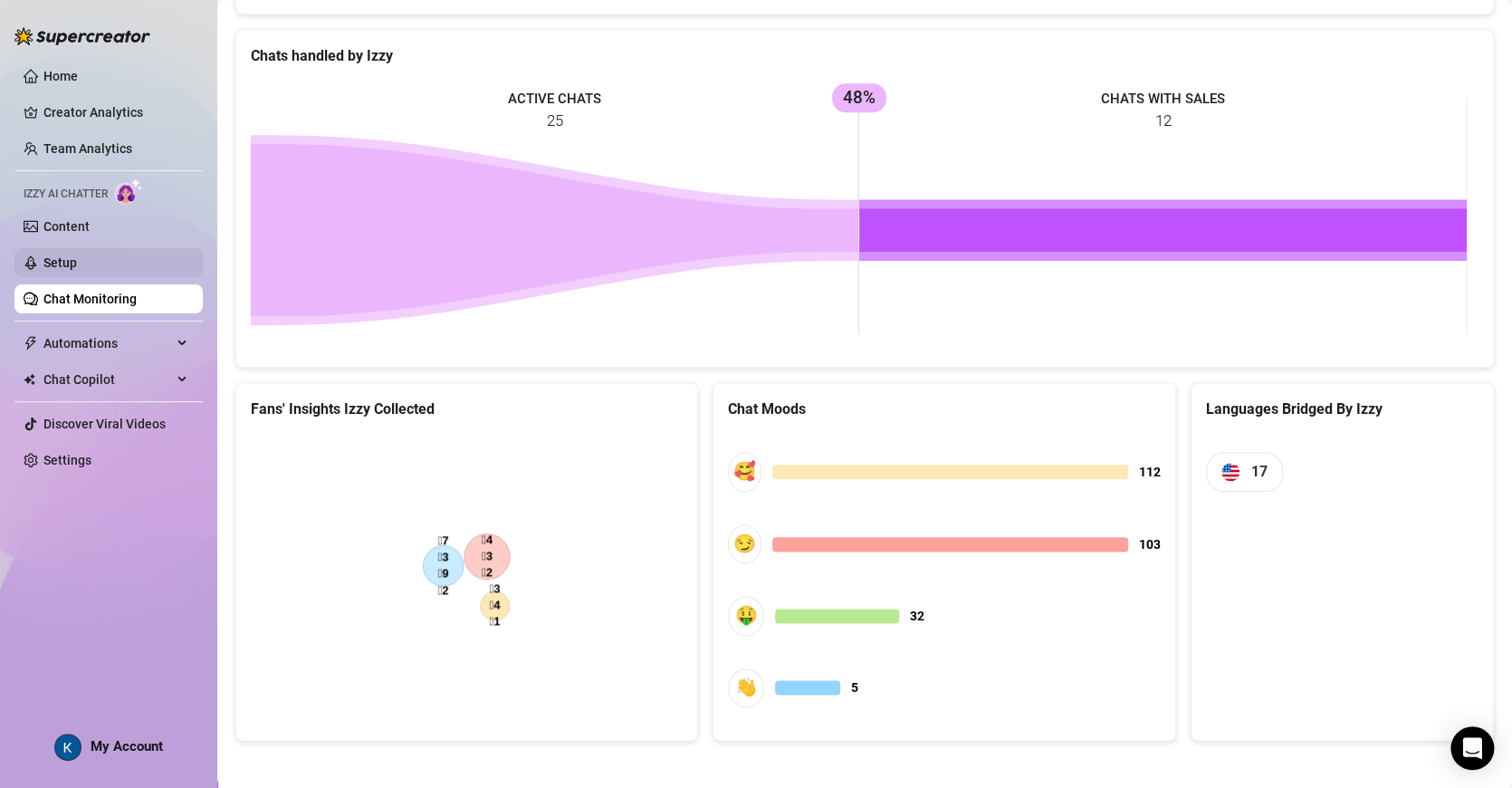click on "Setup" at bounding box center (60, 263) 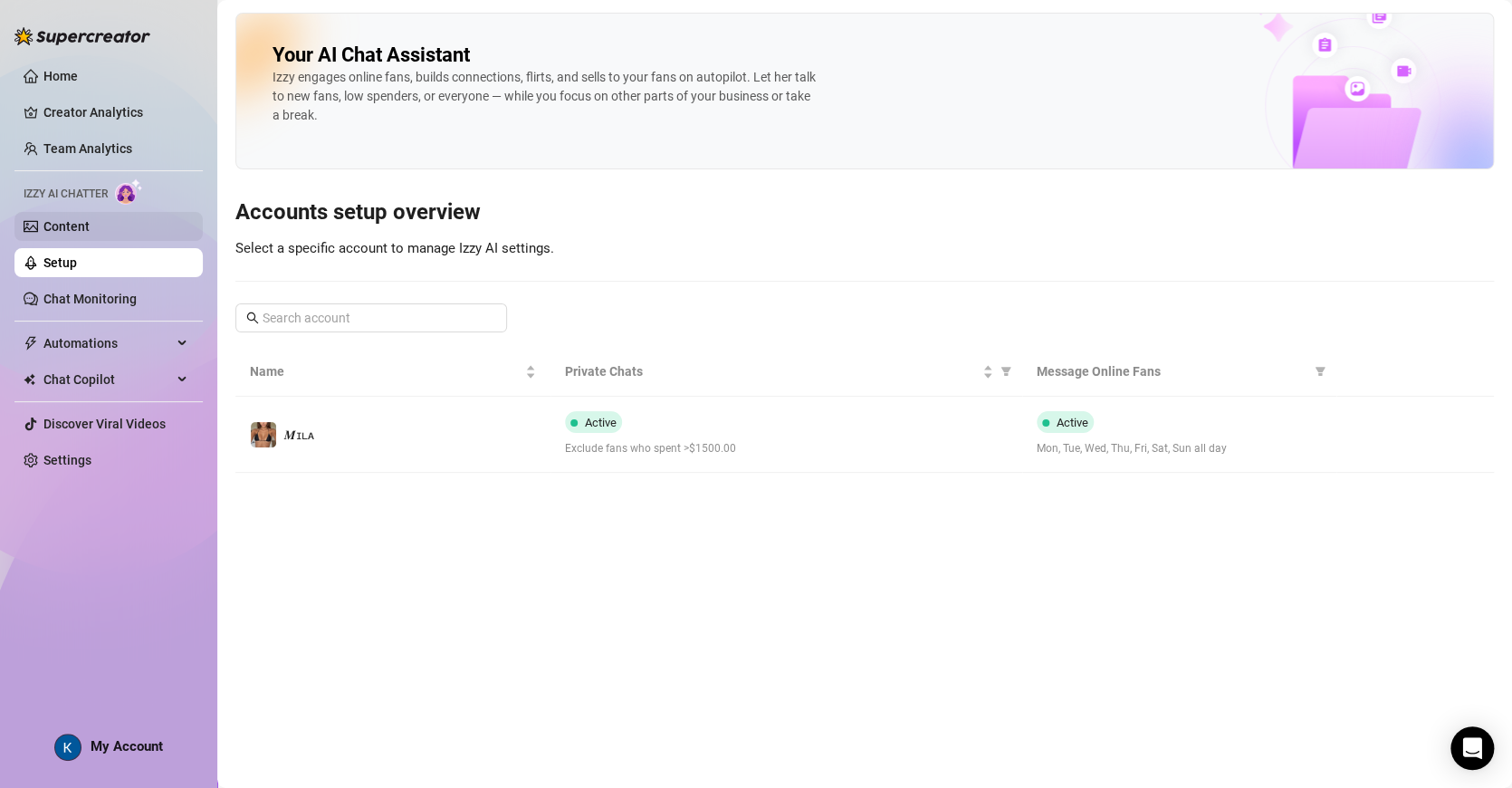 click on "Content" at bounding box center (66, 226) 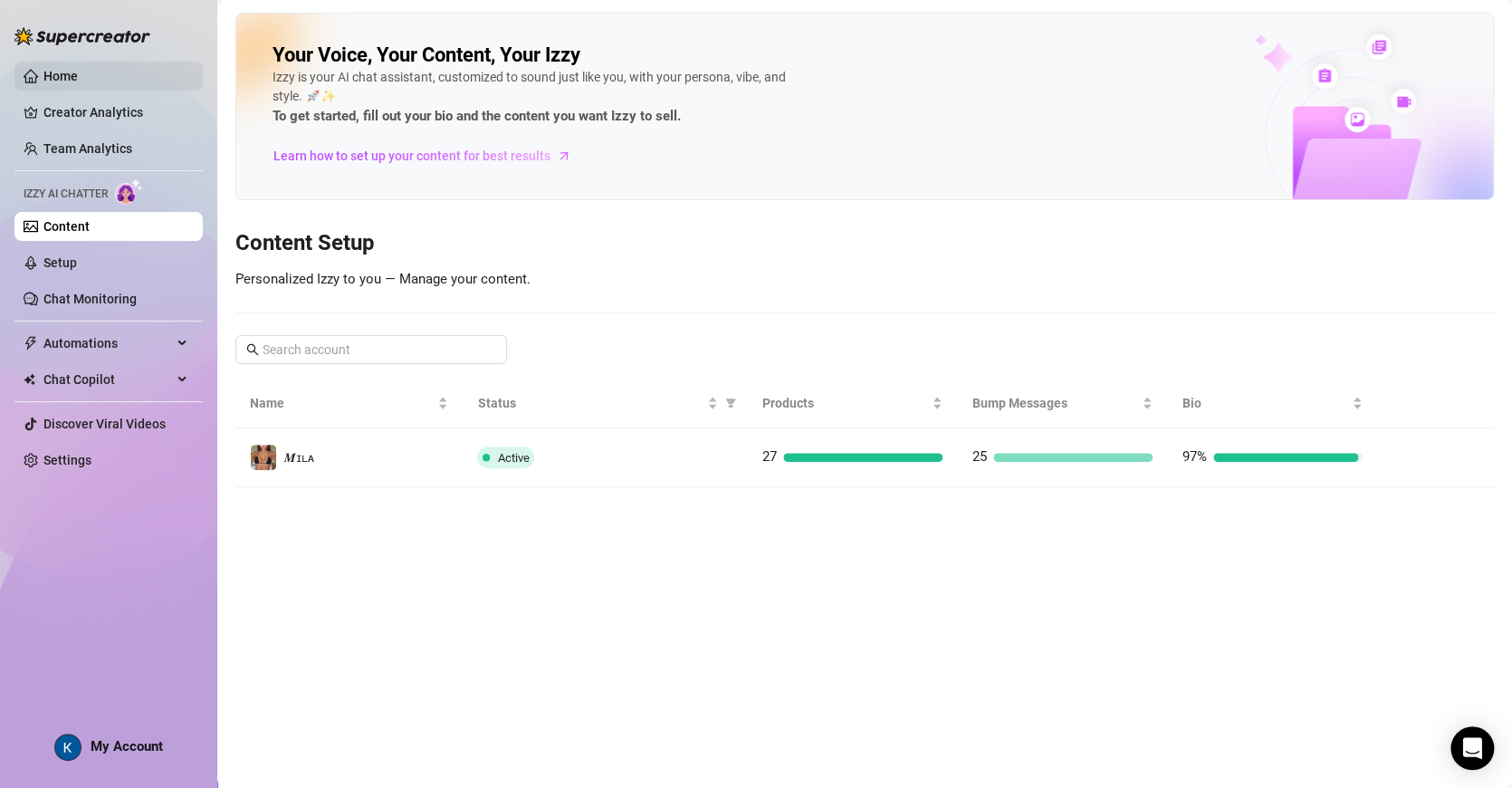 click on "Home" at bounding box center (61, 76) 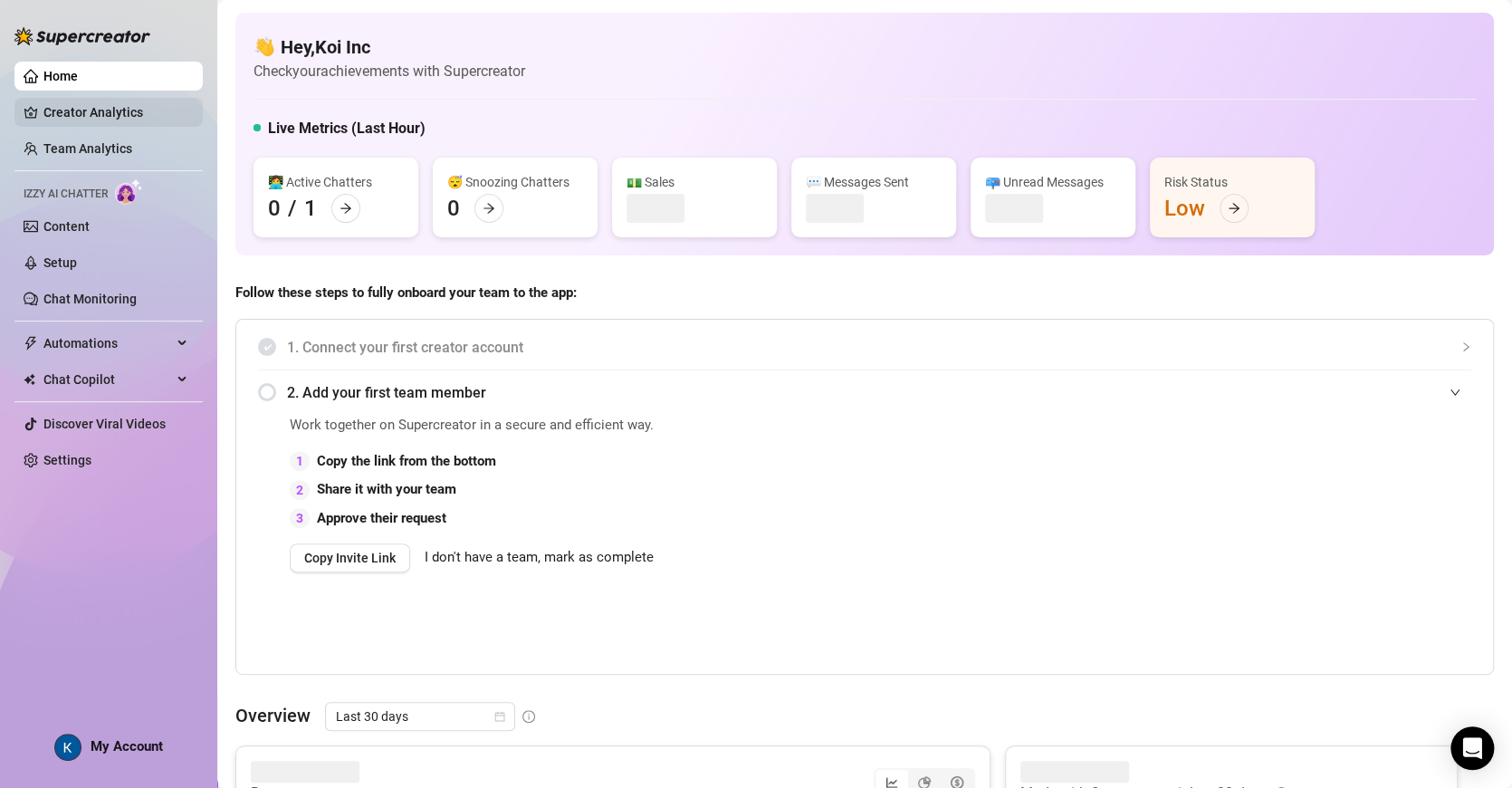 click on "Creator Analytics" at bounding box center (116, 112) 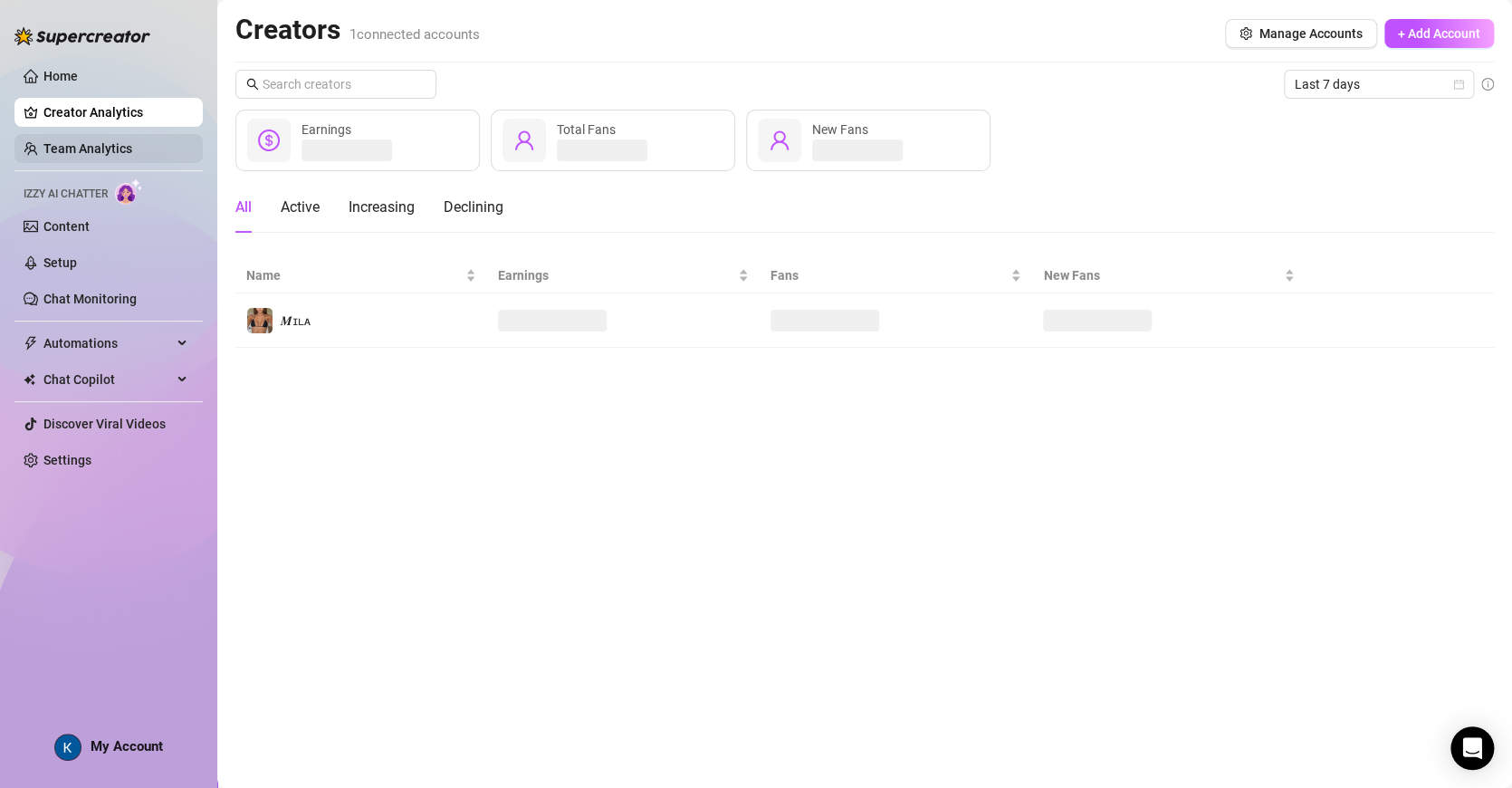 click on "Team Analytics" at bounding box center [88, 149] 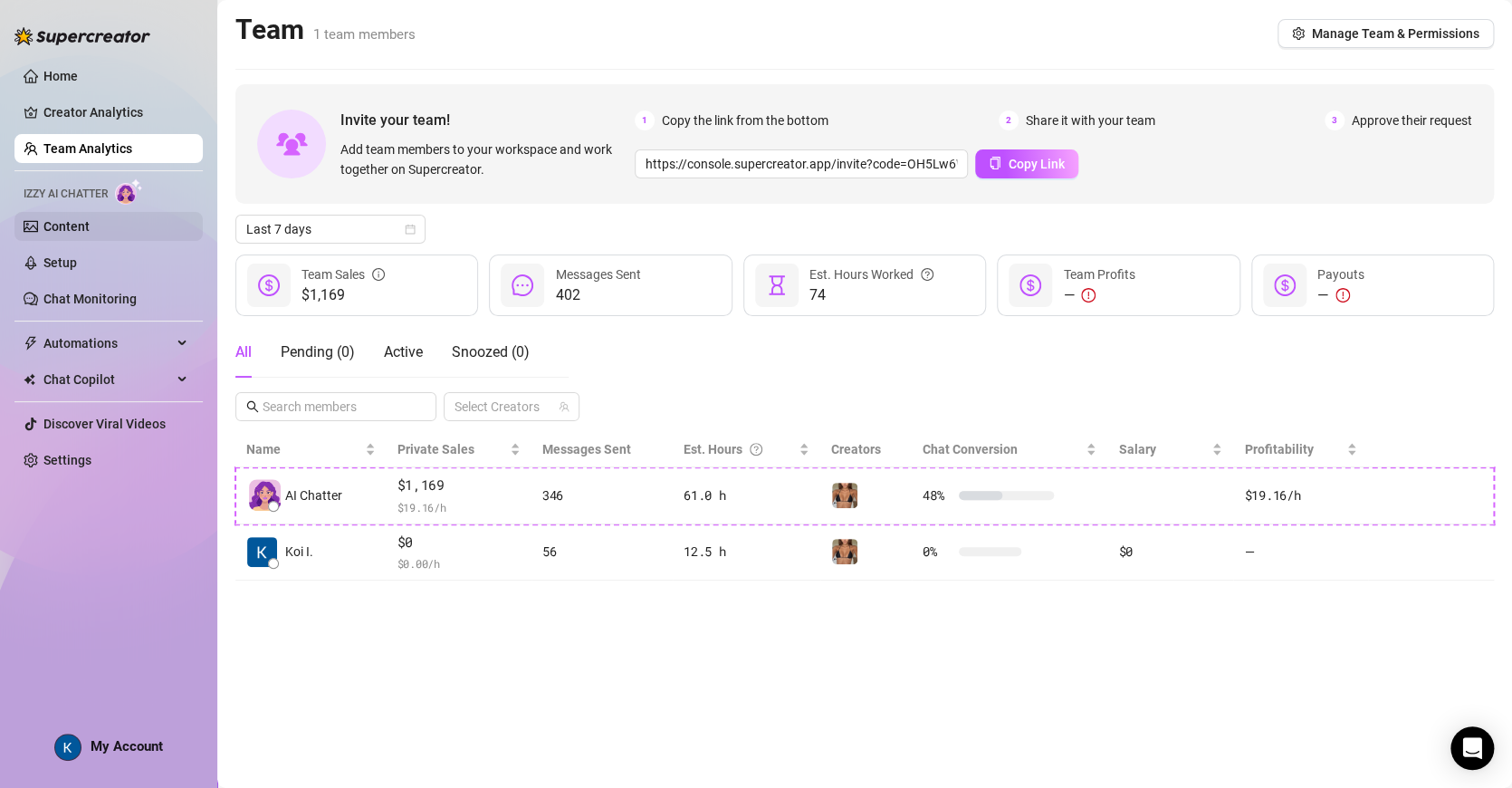 click on "Content" at bounding box center [66, 226] 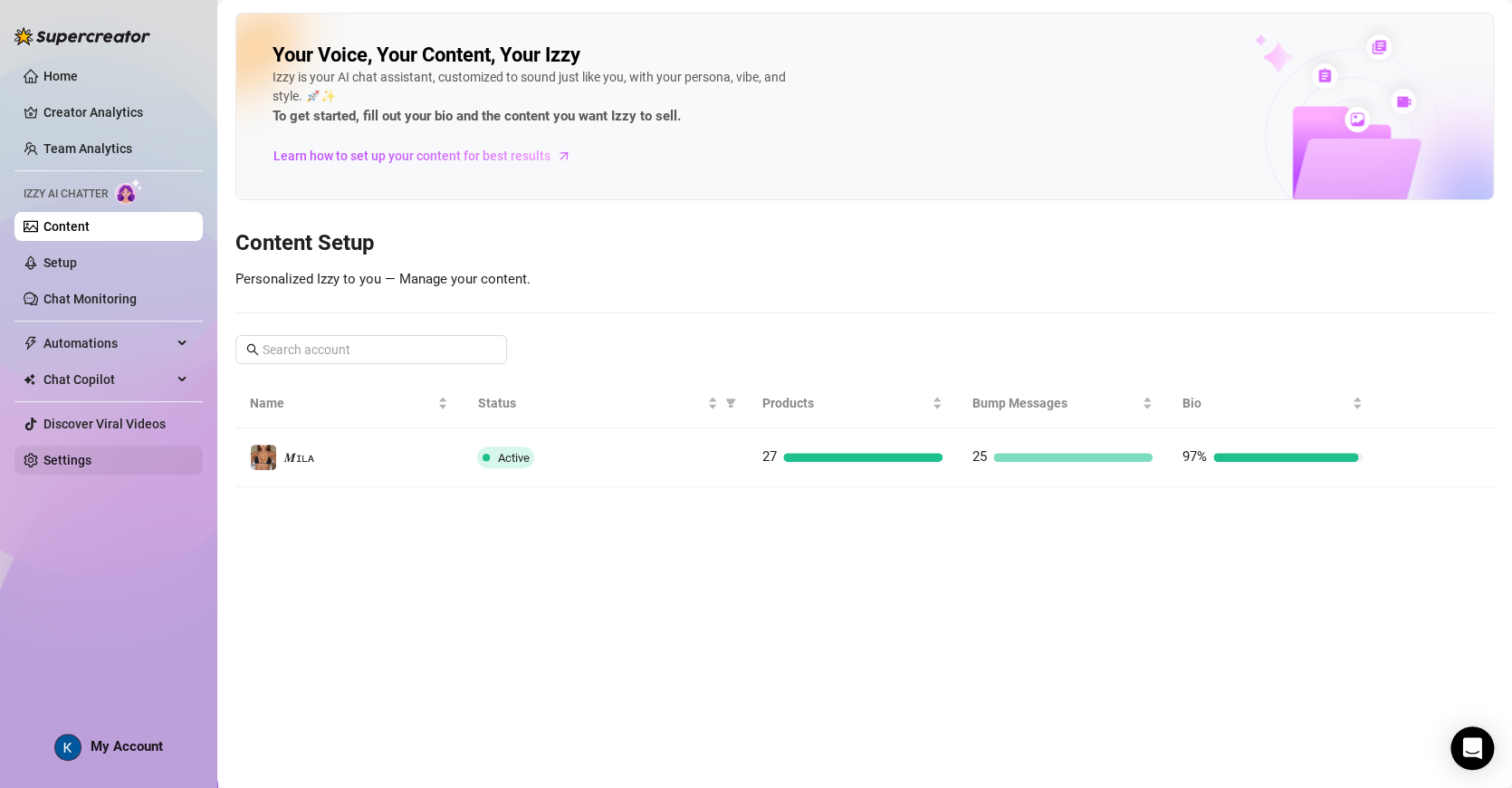 click on "Settings" at bounding box center (67, 460) 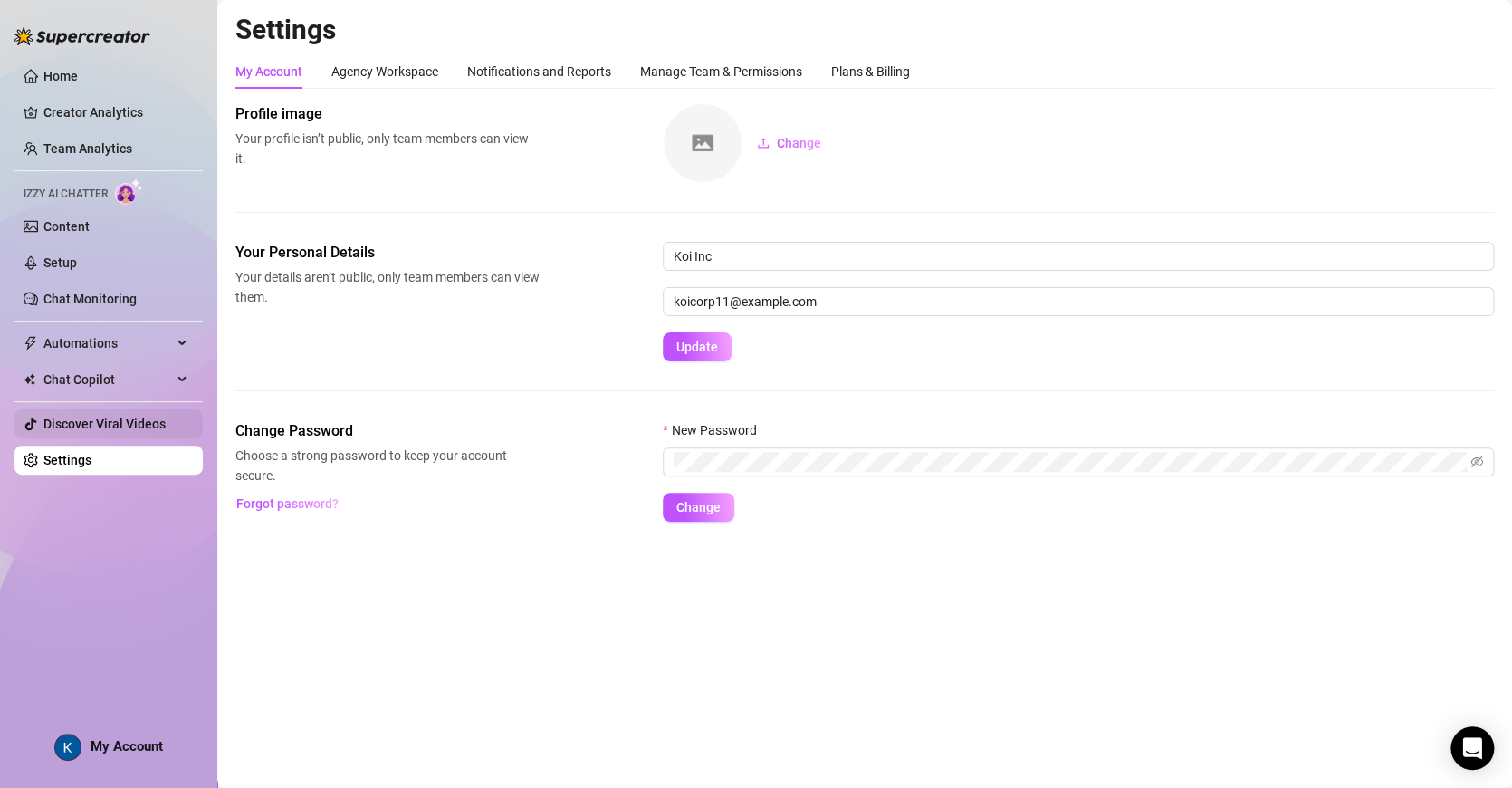 click on "Discover Viral Videos" at bounding box center (104, 424) 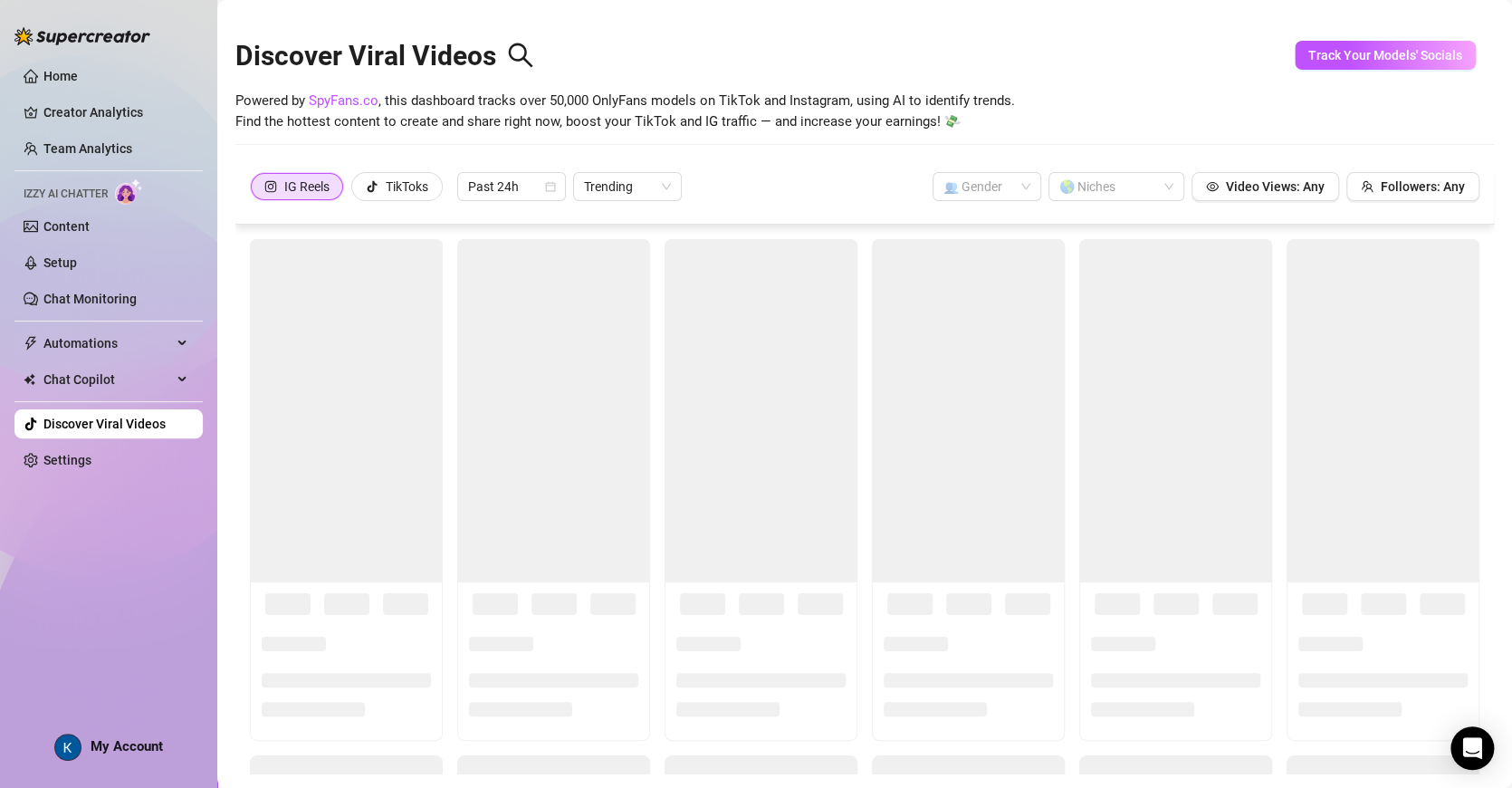 click on "Chat Copilot" at bounding box center [108, 380] 